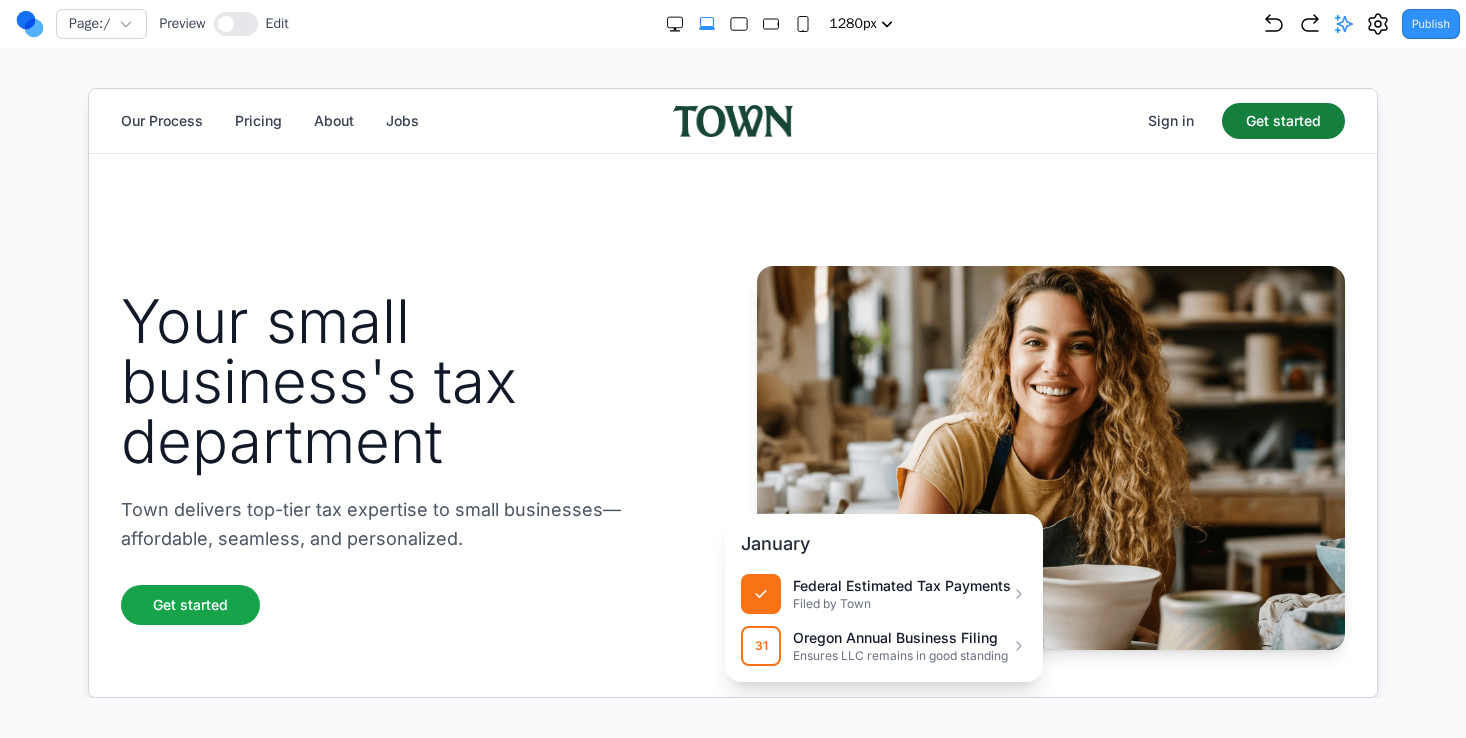 scroll, scrollTop: 0, scrollLeft: 0, axis: both 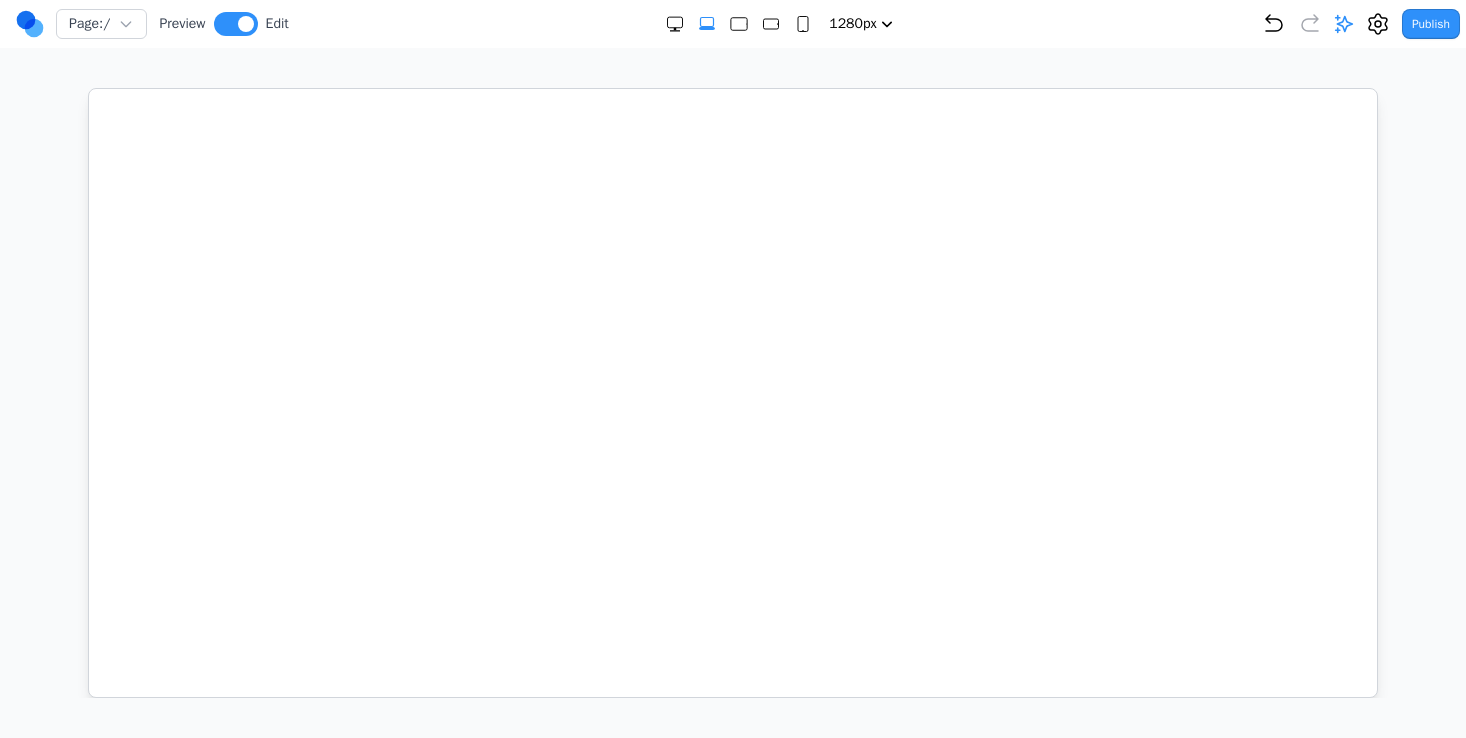 select on "xl" 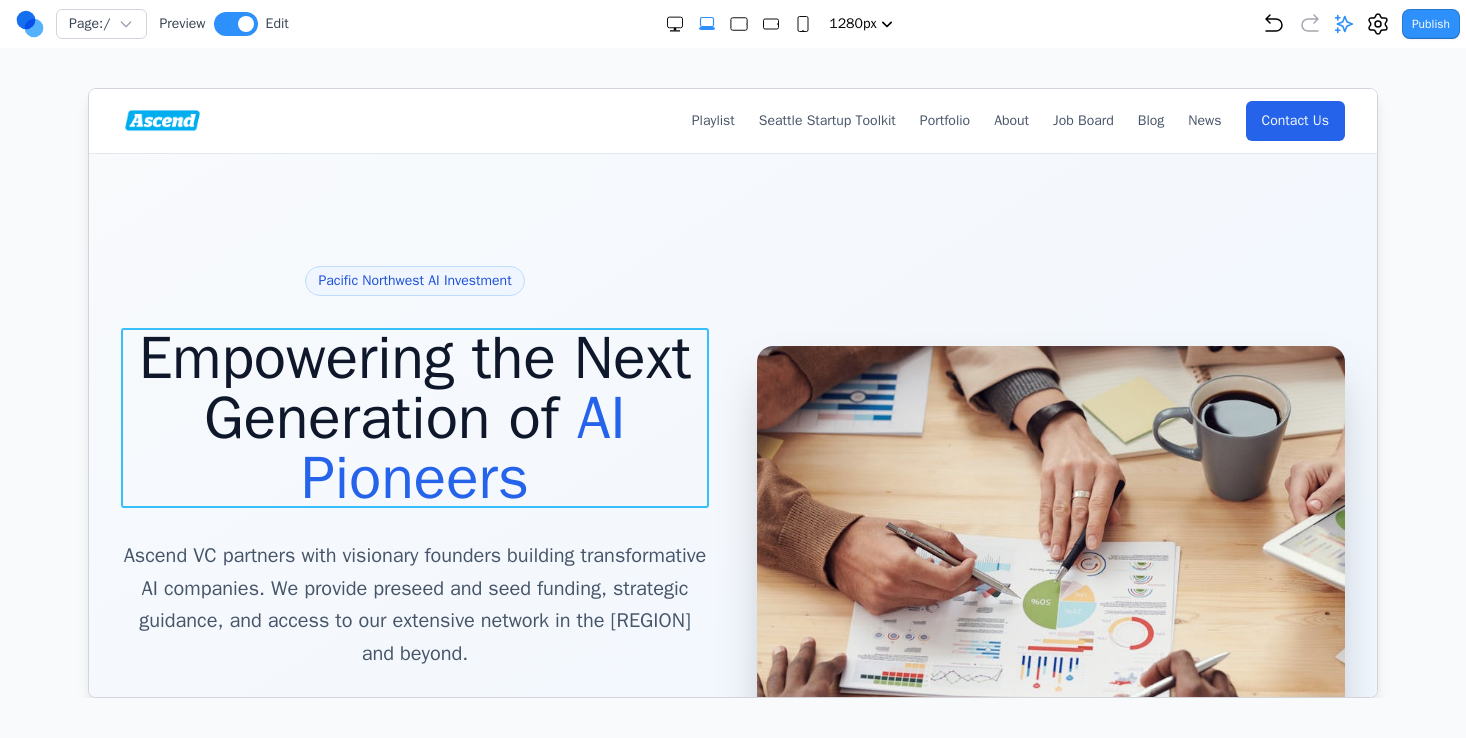 scroll, scrollTop: 0, scrollLeft: 0, axis: both 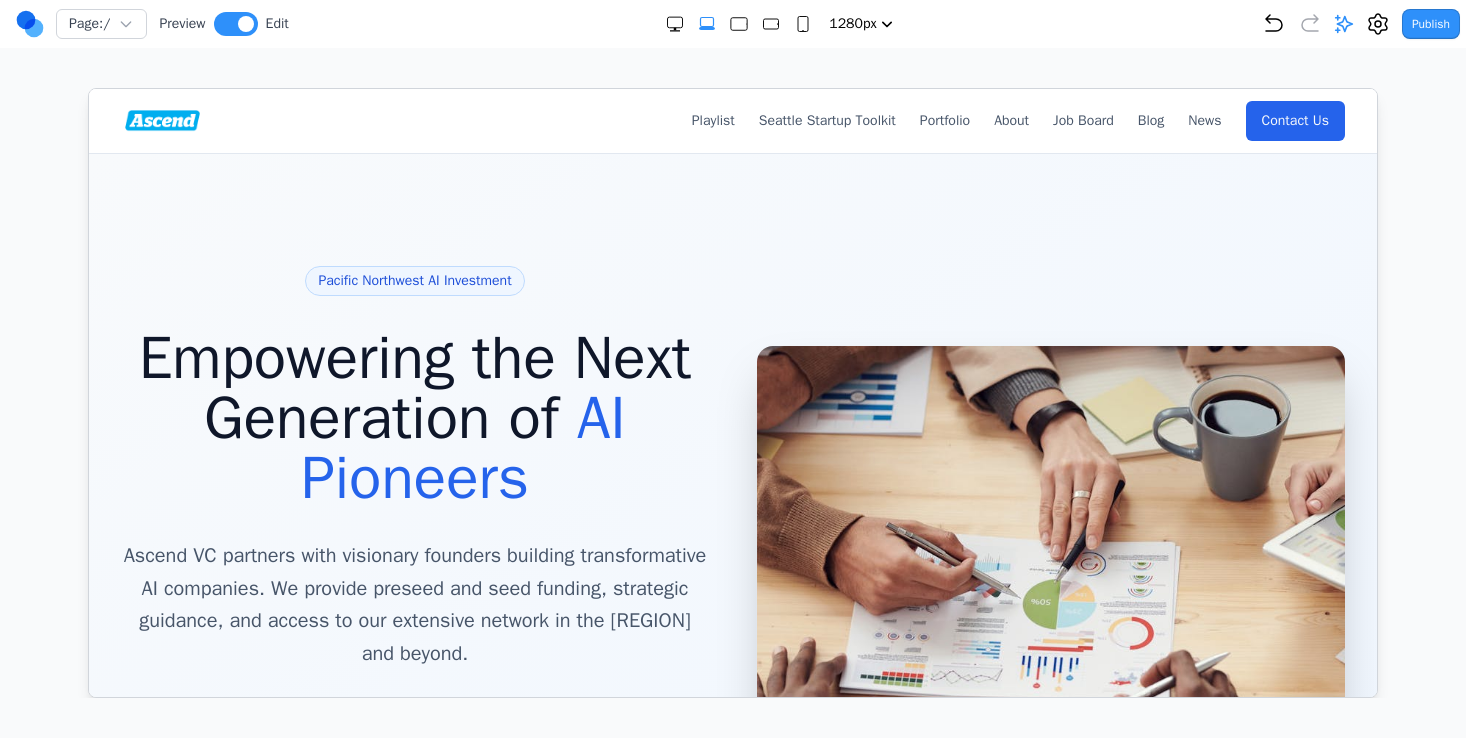 click 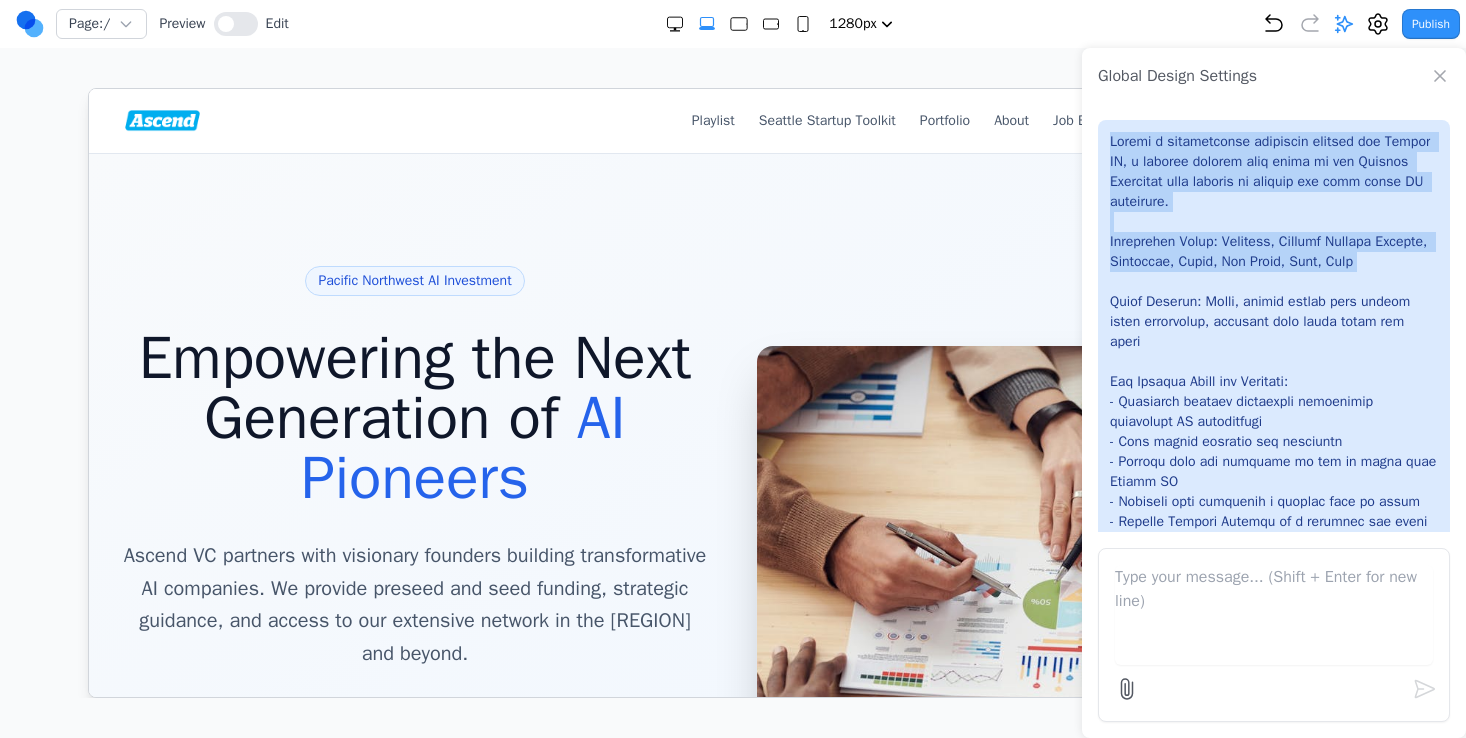 drag, startPoint x: 1114, startPoint y: 138, endPoint x: 1152, endPoint y: 276, distance: 143.13629 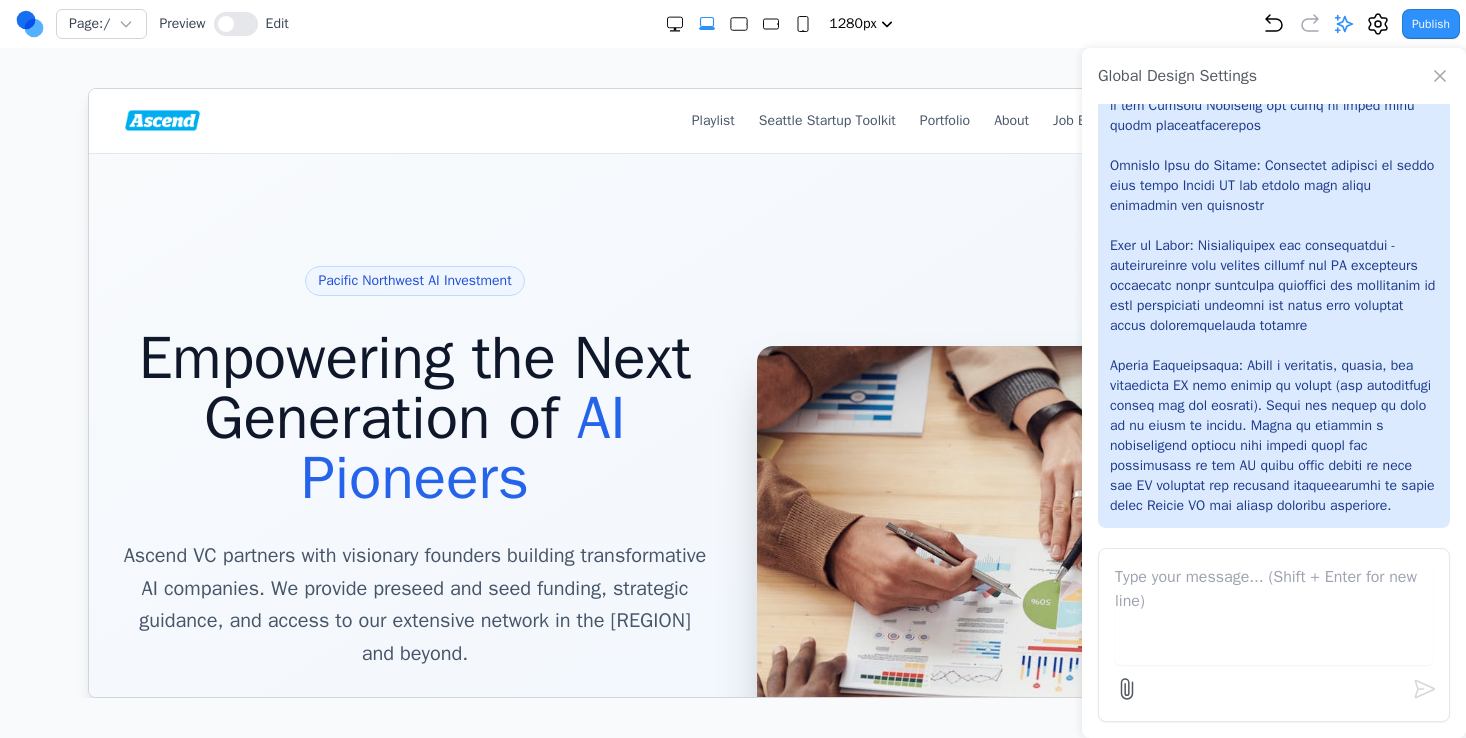 scroll, scrollTop: 560, scrollLeft: 0, axis: vertical 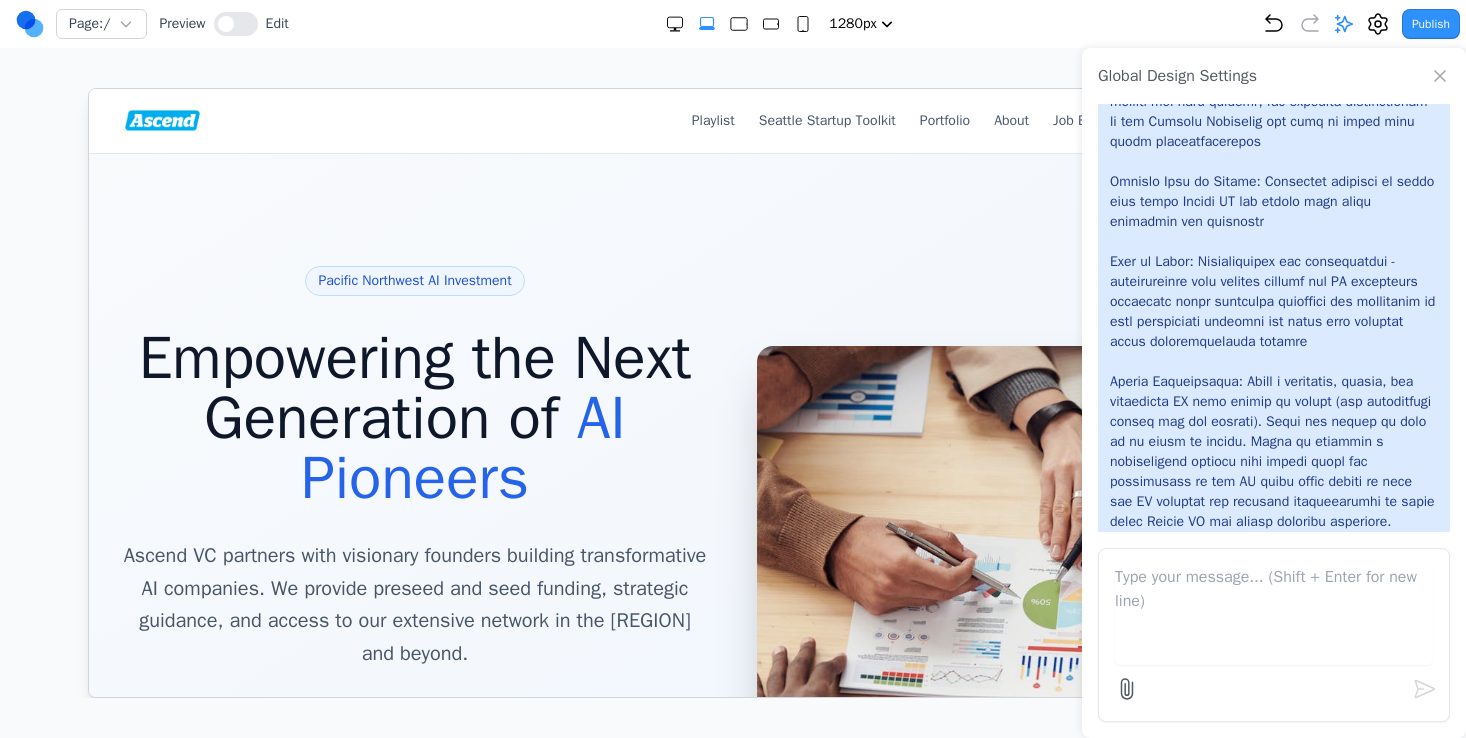 click 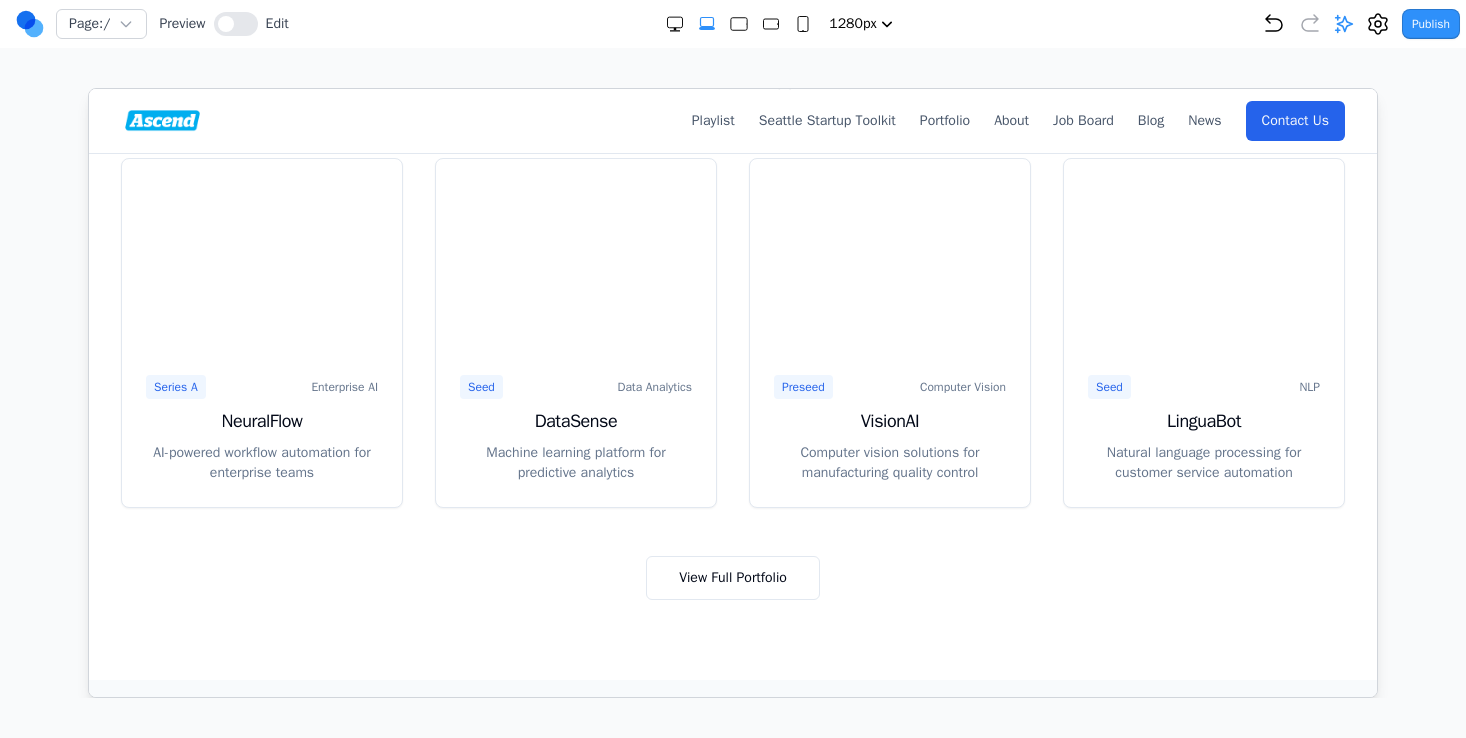 scroll, scrollTop: 1089, scrollLeft: 0, axis: vertical 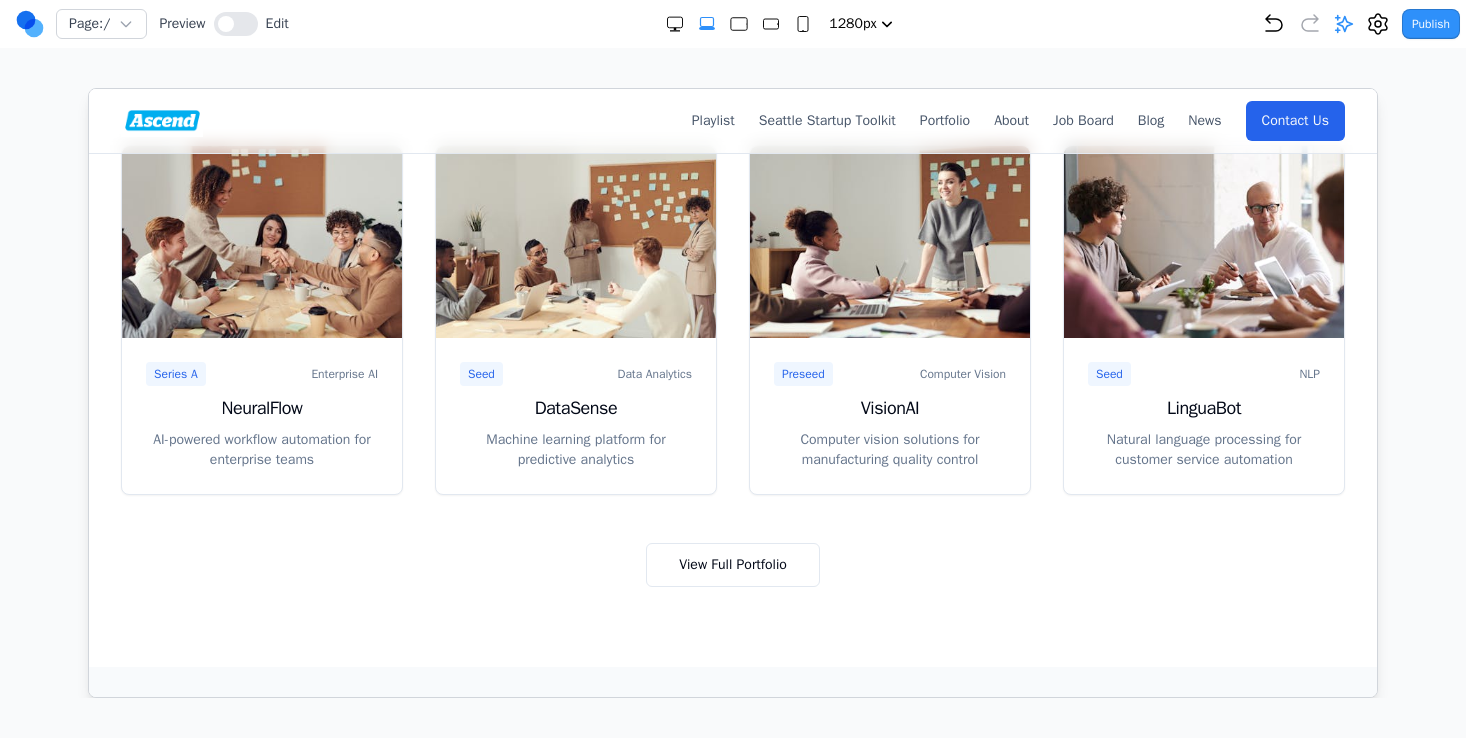 click on "Publish" at bounding box center [1431, 24] 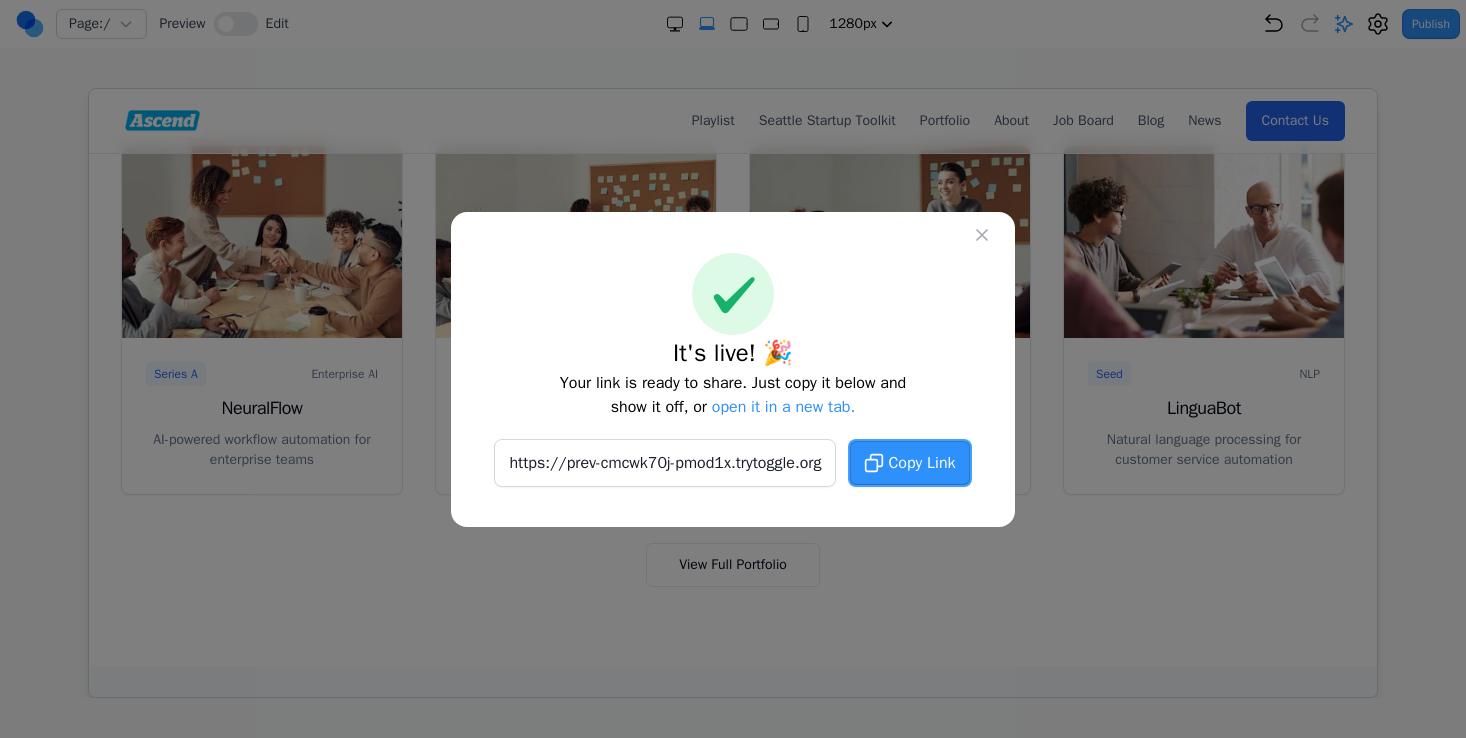 click on "Copy Link" at bounding box center [921, 463] 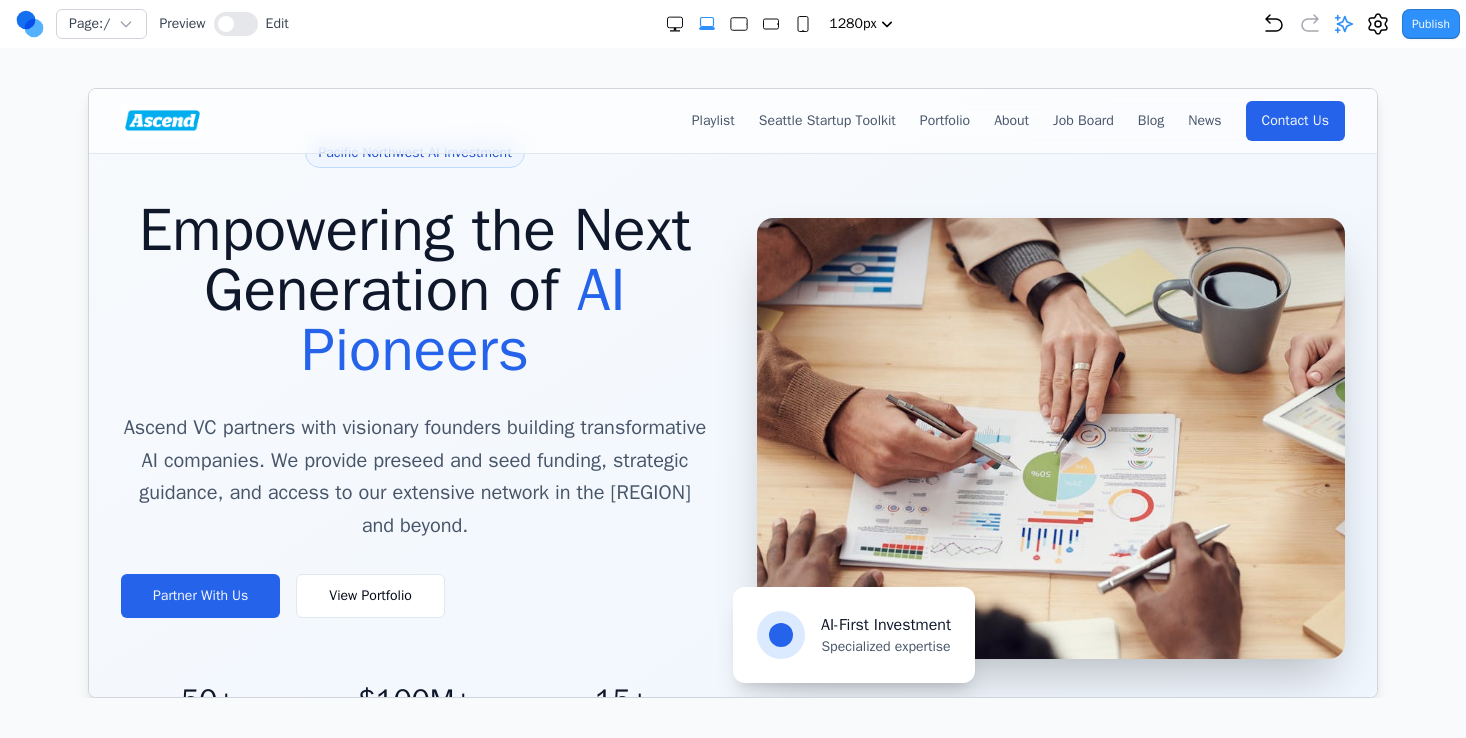 scroll, scrollTop: 0, scrollLeft: 0, axis: both 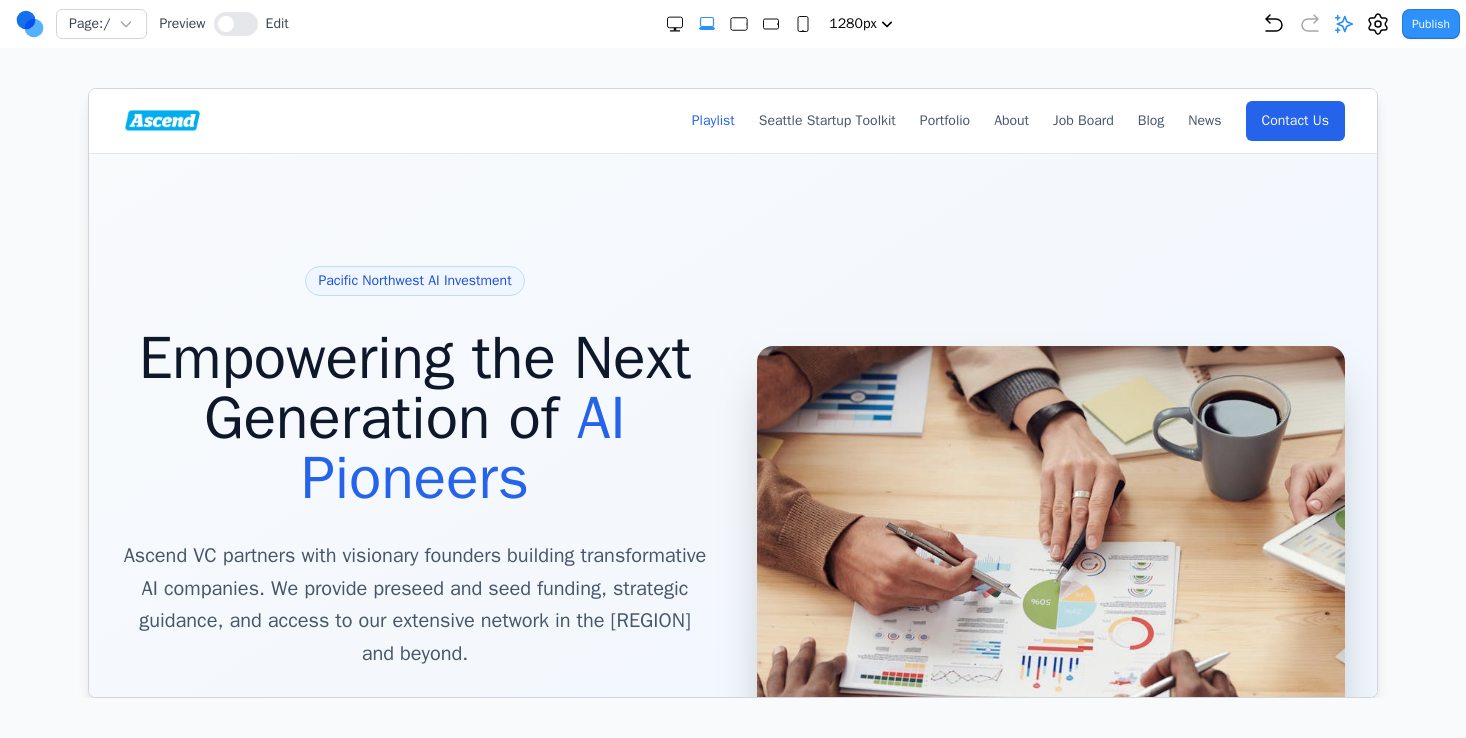 click on "Playlist" at bounding box center [712, 120] 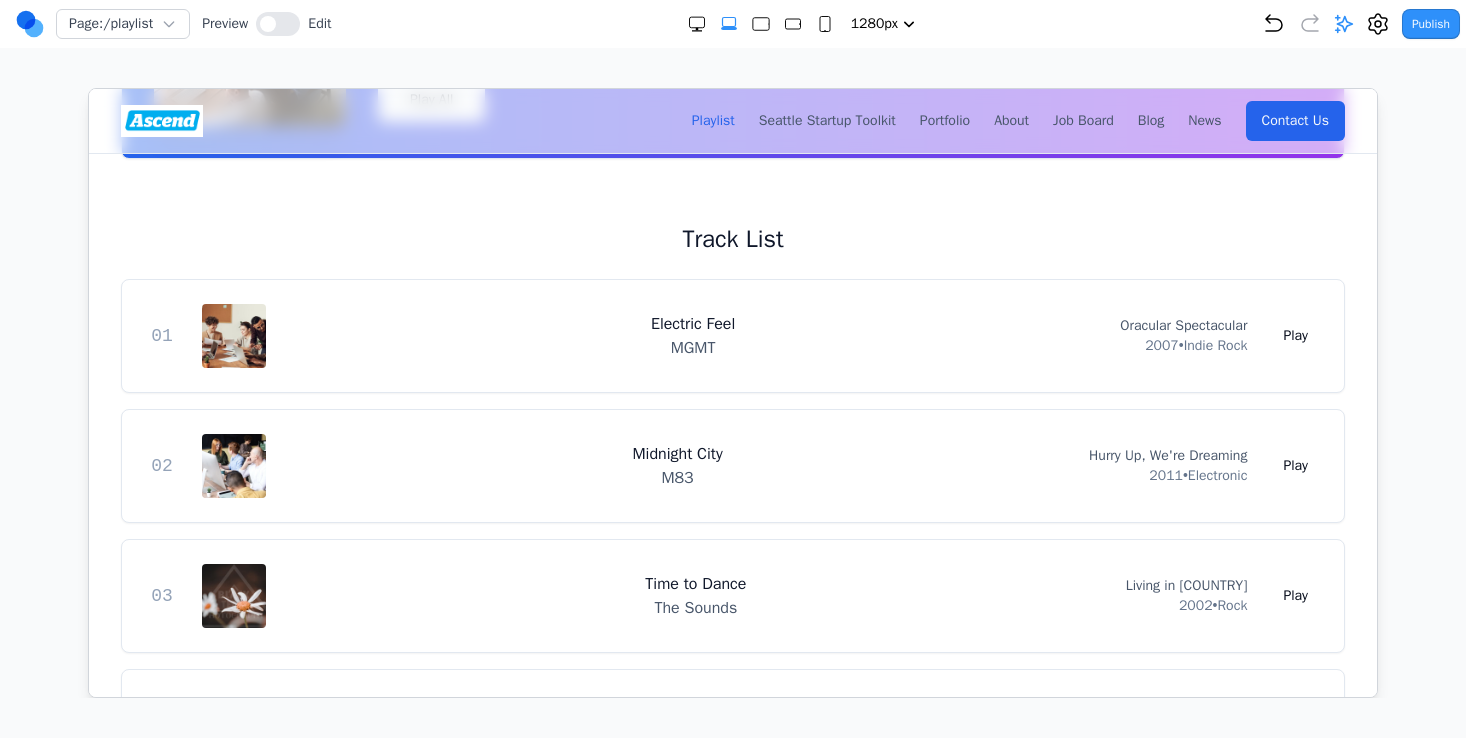 scroll, scrollTop: 602, scrollLeft: 0, axis: vertical 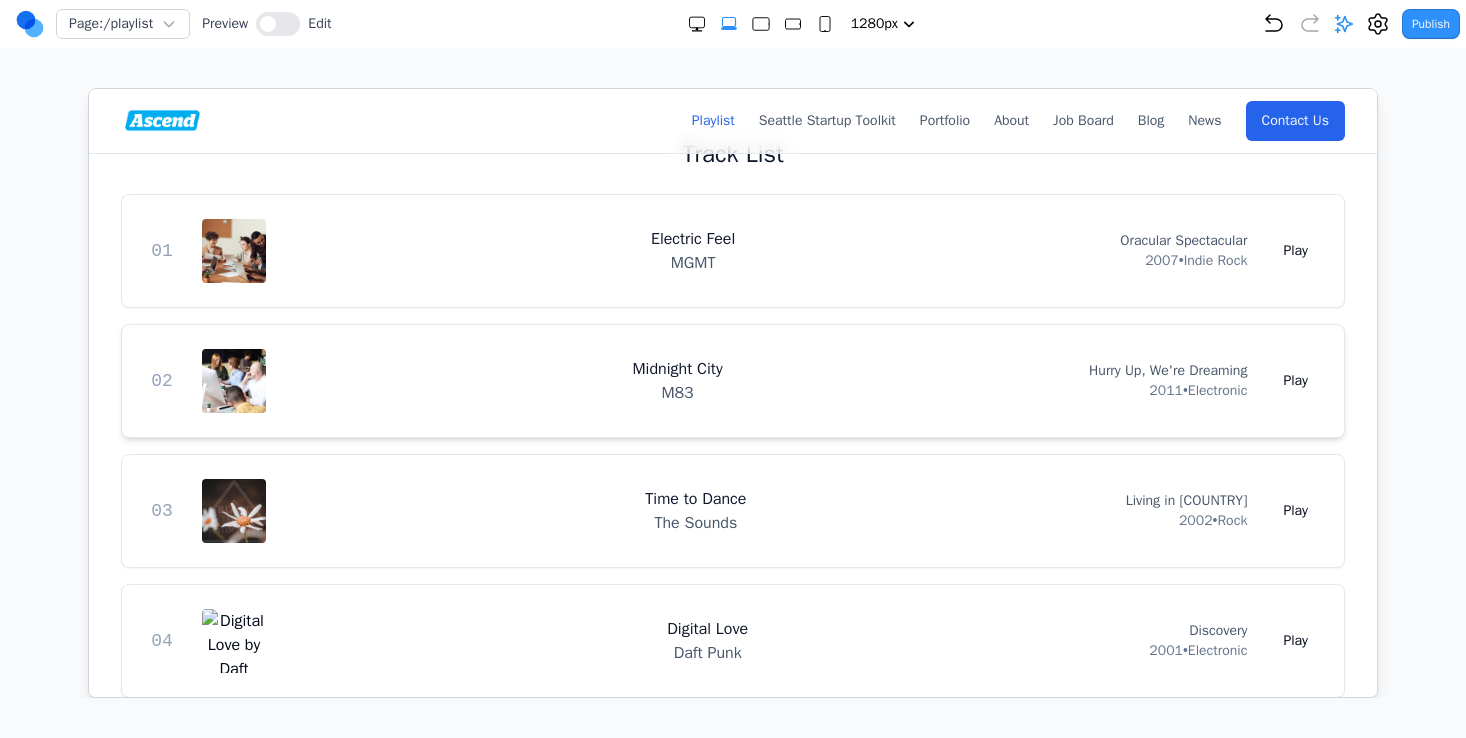 click on "M83" at bounding box center (676, 392) 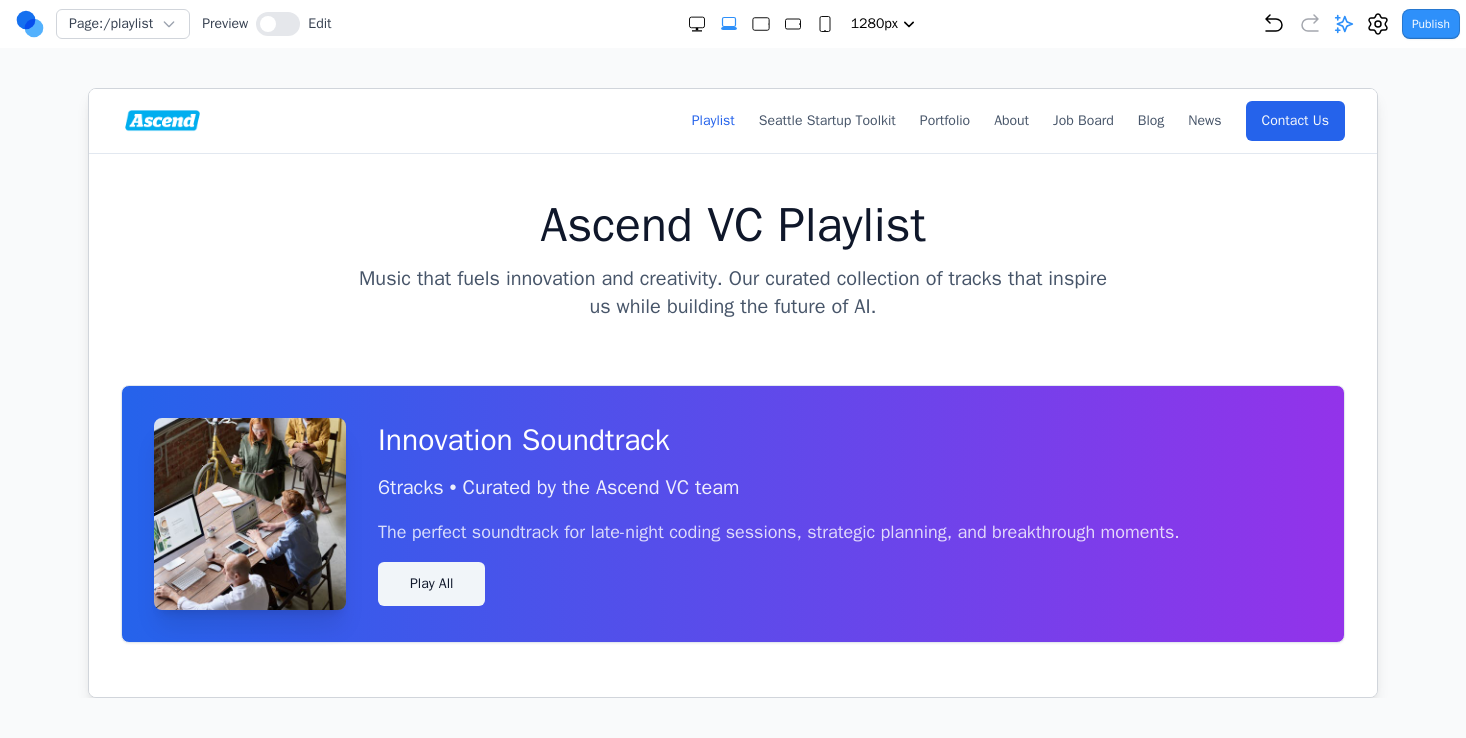 scroll, scrollTop: 0, scrollLeft: 0, axis: both 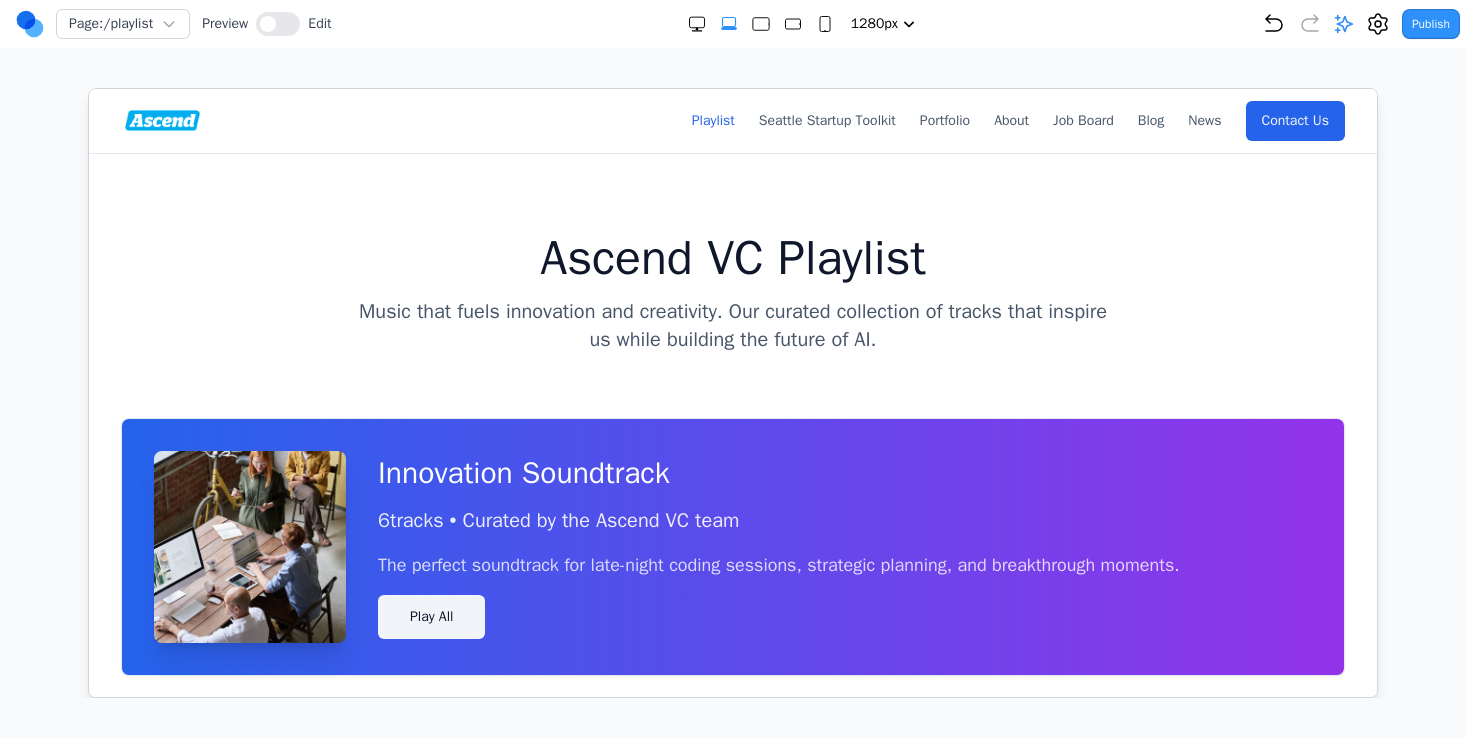click on "Playlist Seattle Startup Toolkit Portfolio About Job Board Blog News Contact Us" at bounding box center [1017, 120] 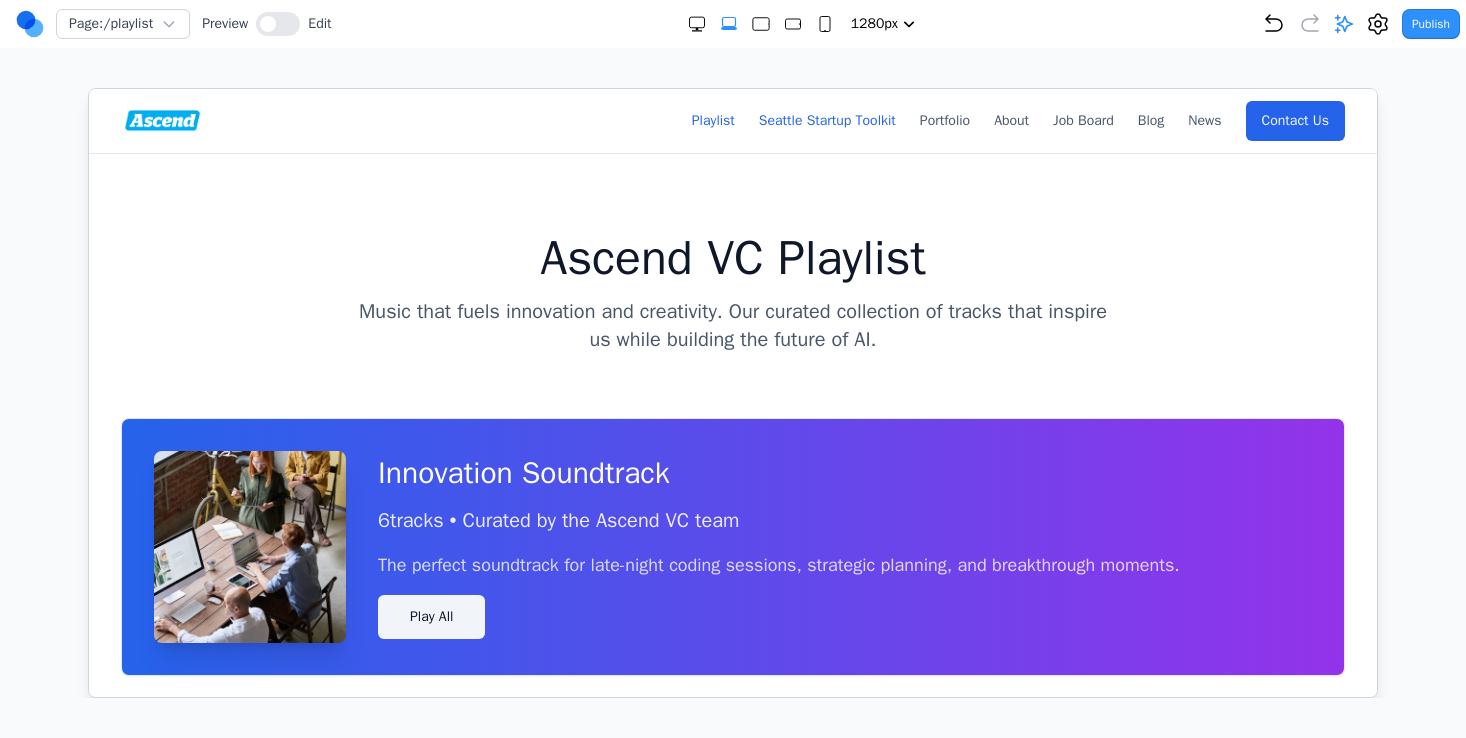 click on "Seattle Startup Toolkit" at bounding box center [826, 120] 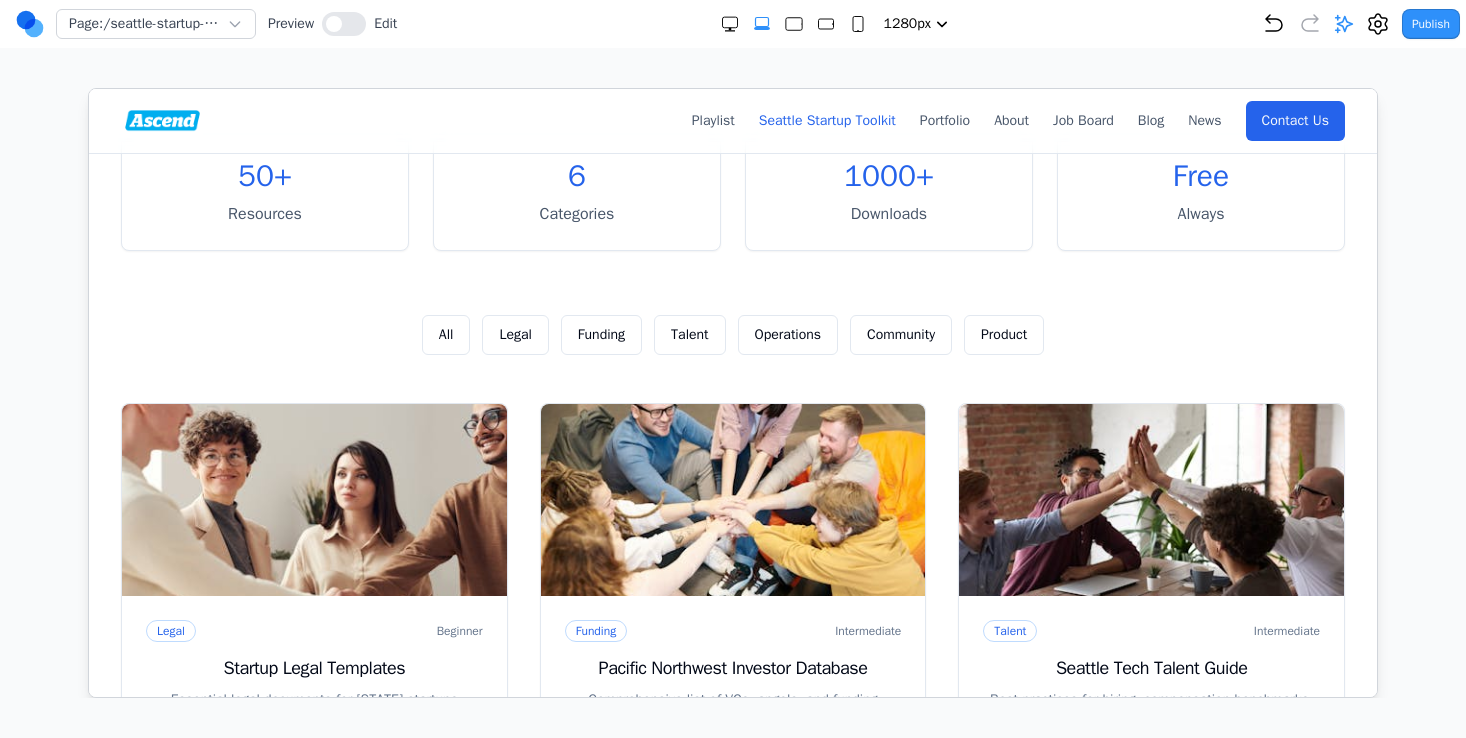 scroll, scrollTop: 305, scrollLeft: 0, axis: vertical 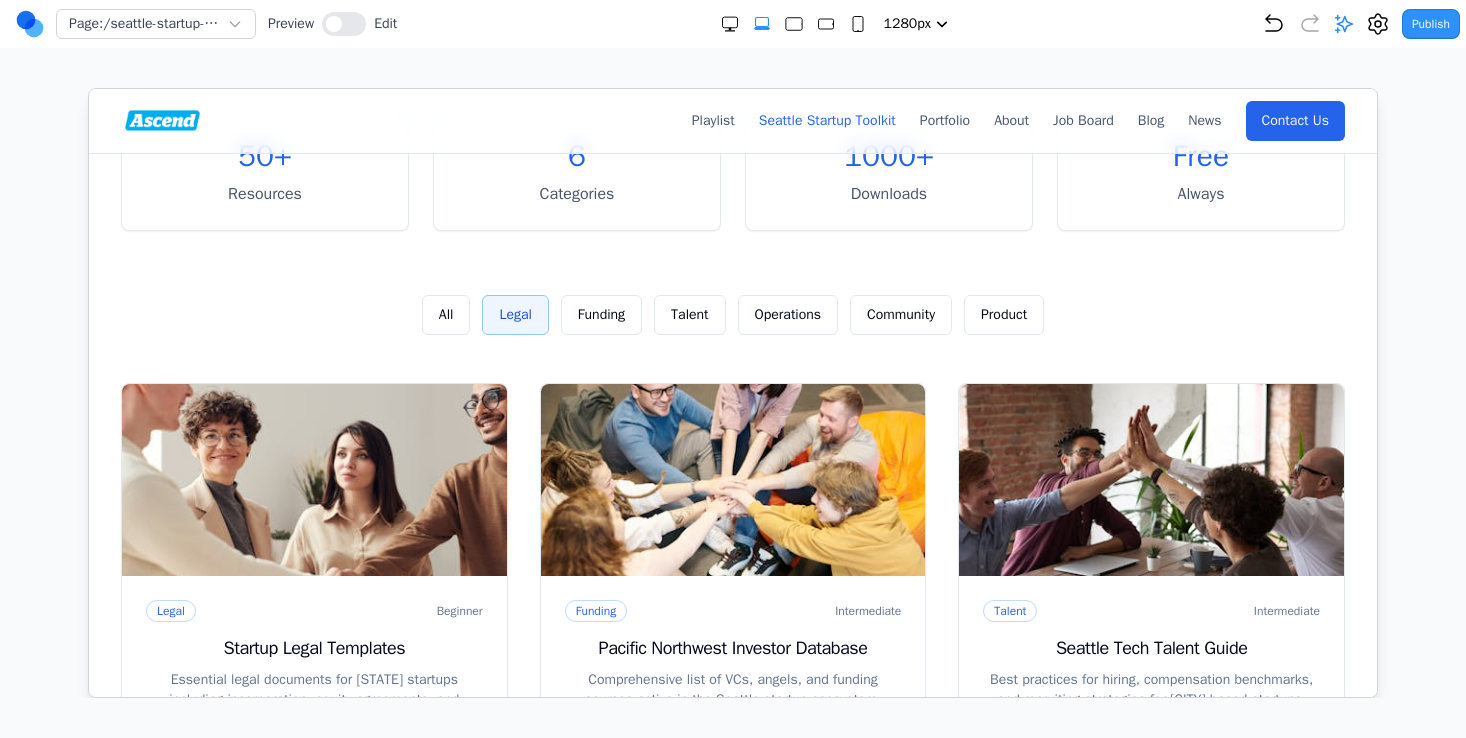 click on "Legal" at bounding box center (514, 314) 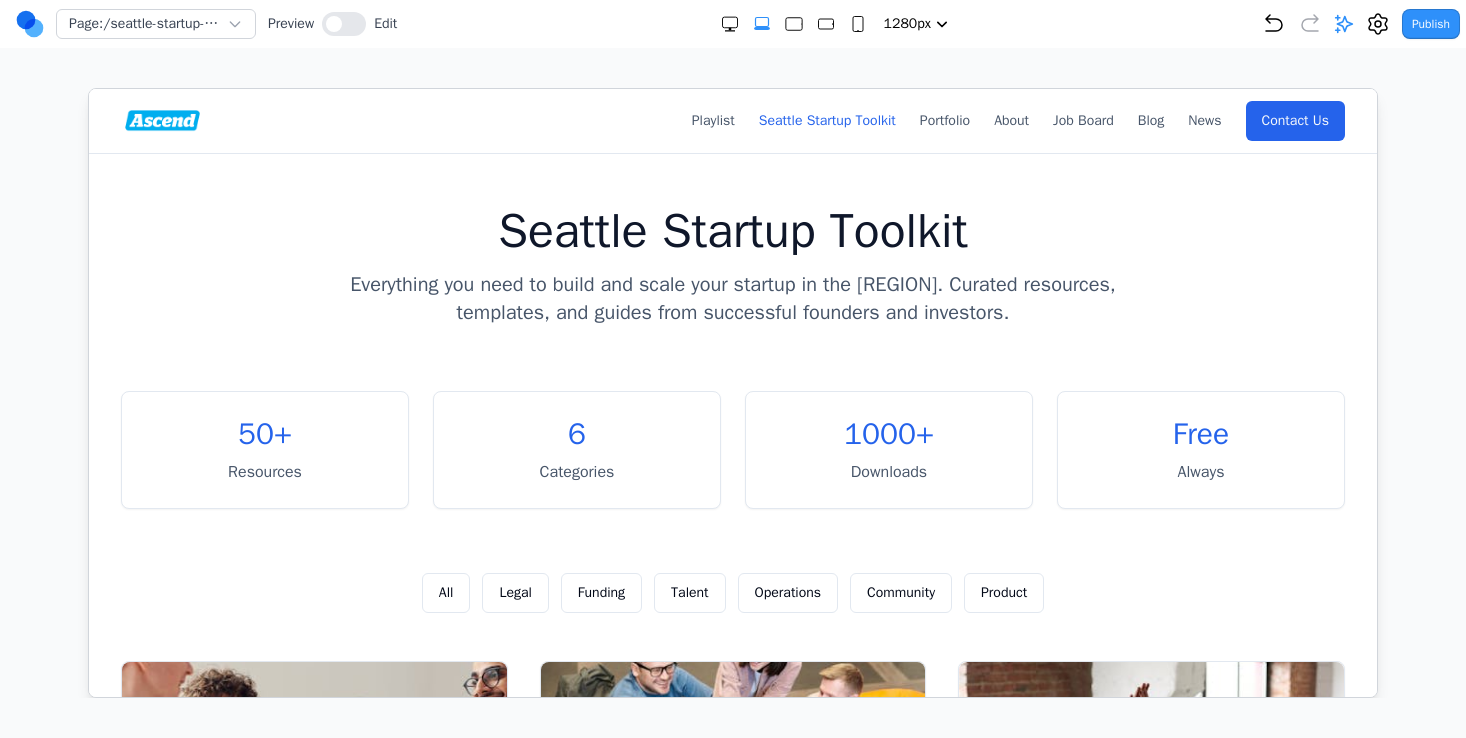 scroll, scrollTop: 0, scrollLeft: 0, axis: both 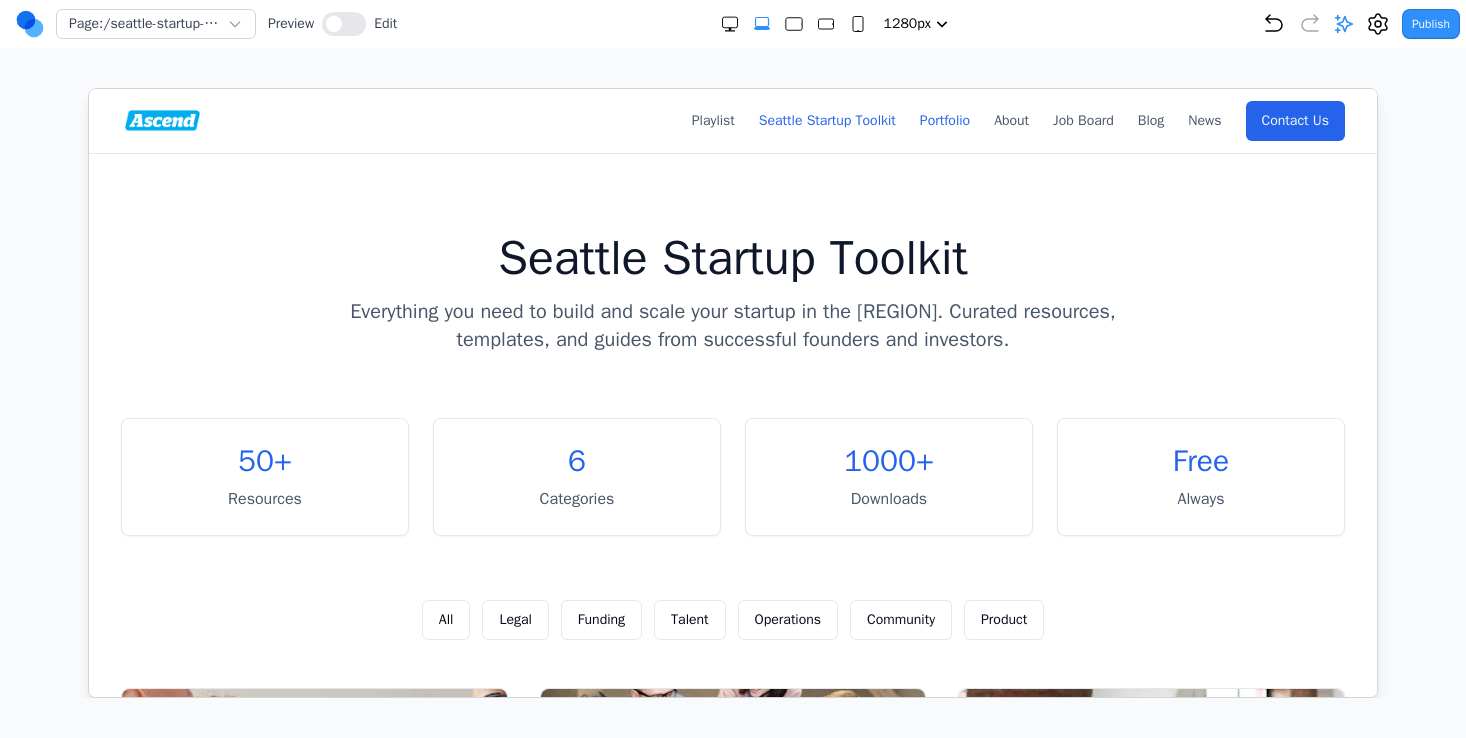 click on "Portfolio" at bounding box center [944, 120] 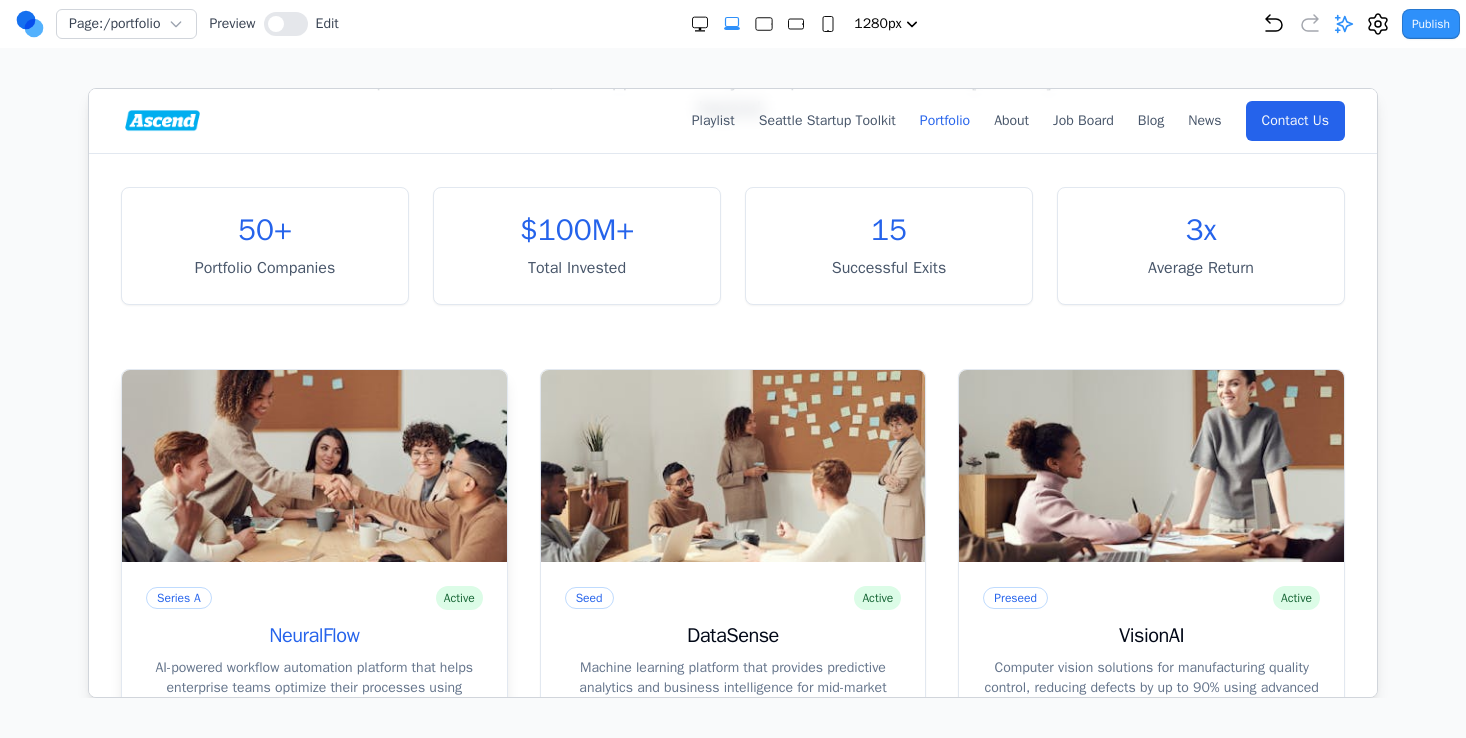 scroll, scrollTop: 242, scrollLeft: 0, axis: vertical 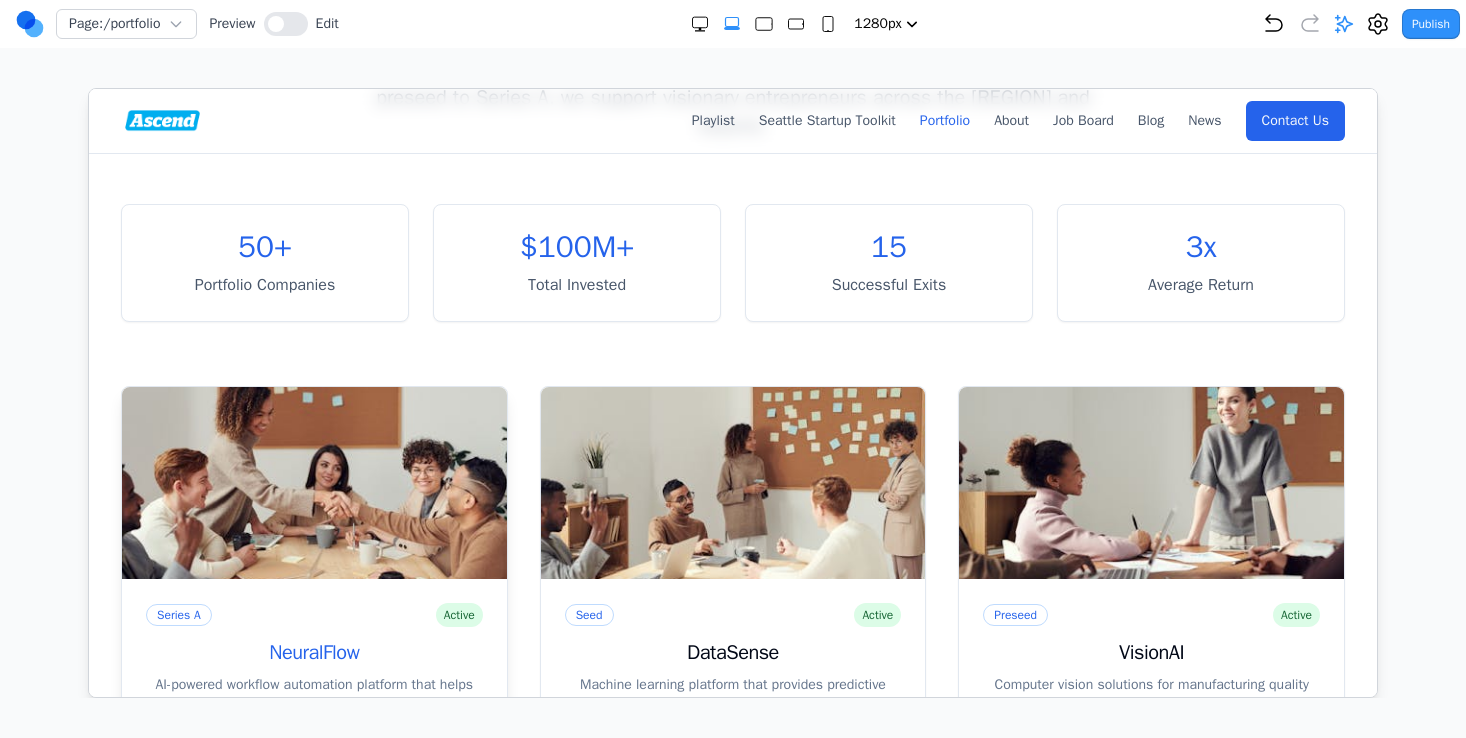 click at bounding box center [313, 482] 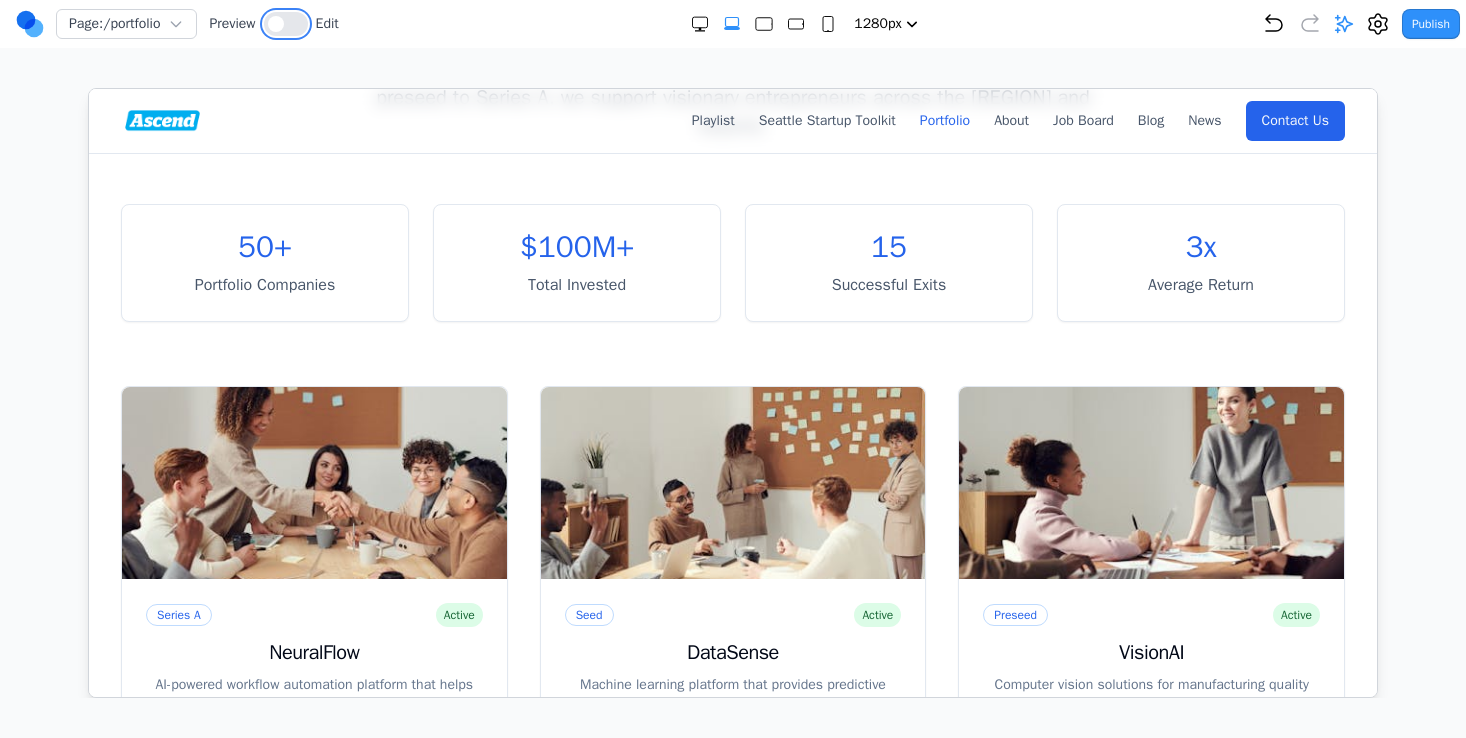 click at bounding box center [286, 24] 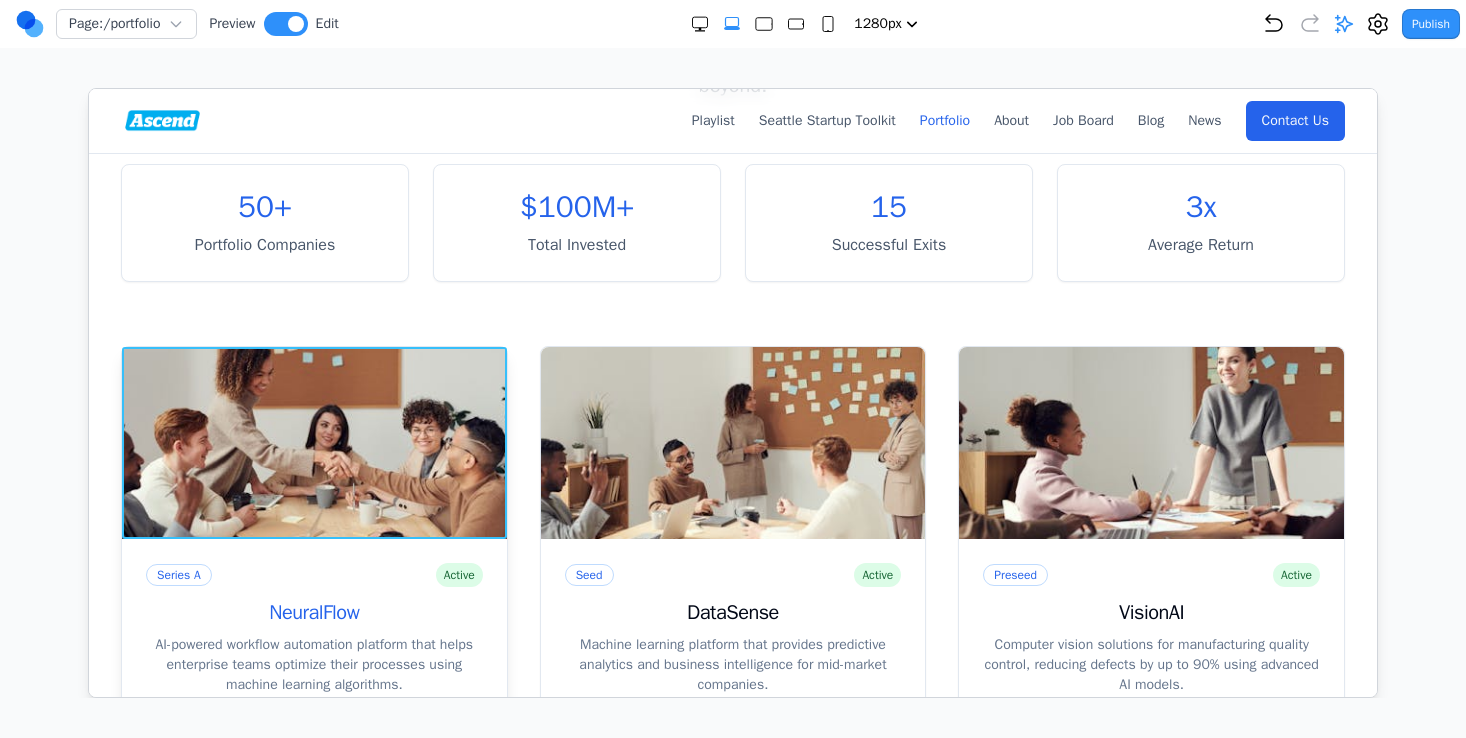 scroll, scrollTop: 302, scrollLeft: 0, axis: vertical 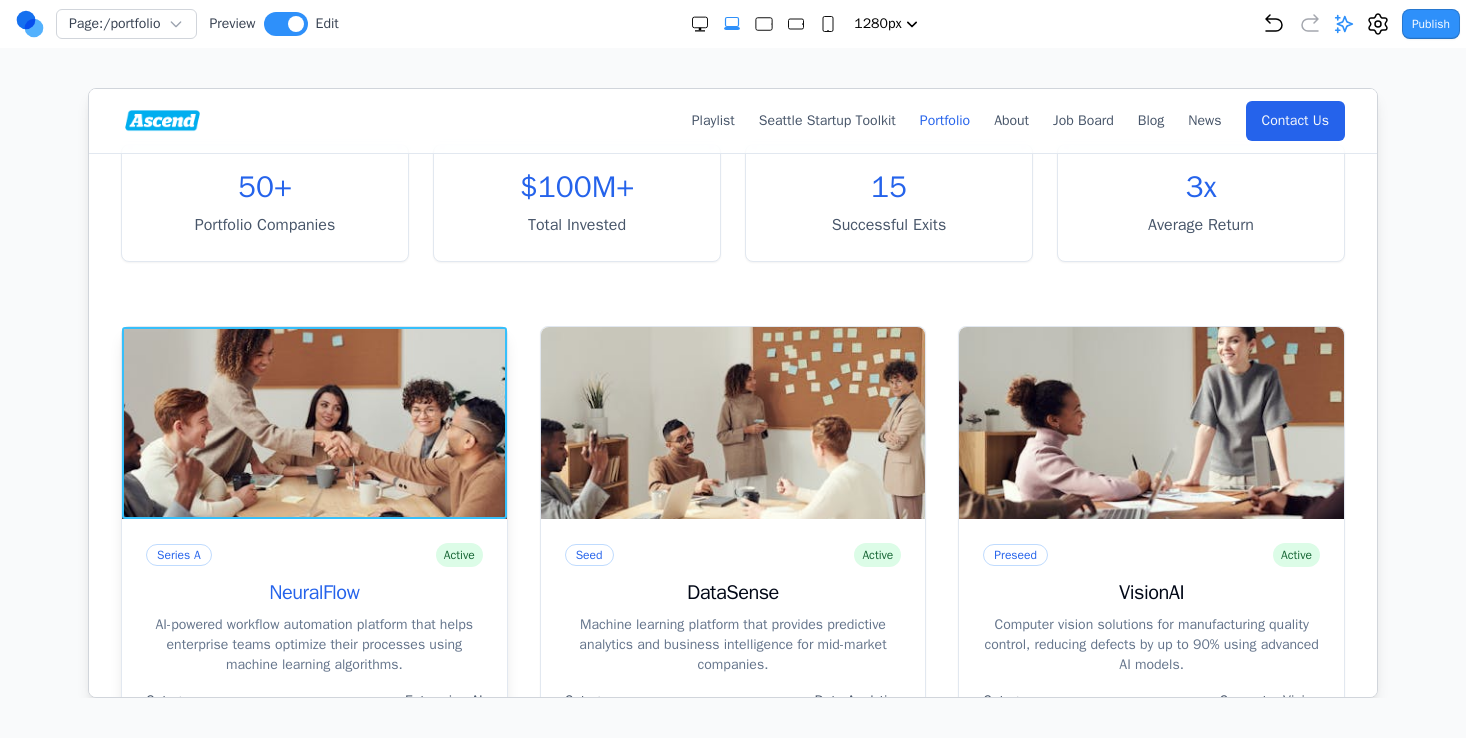 click at bounding box center (313, 422) 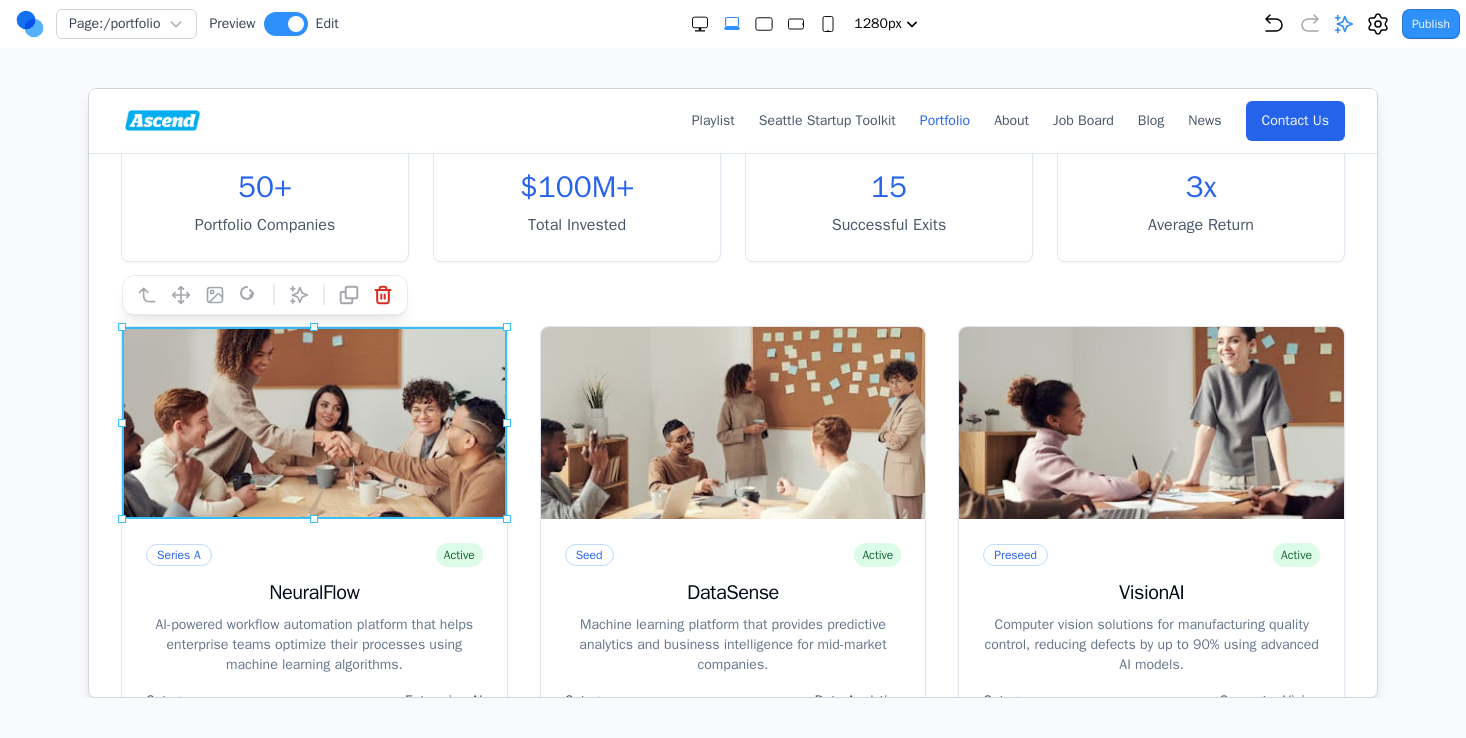 click 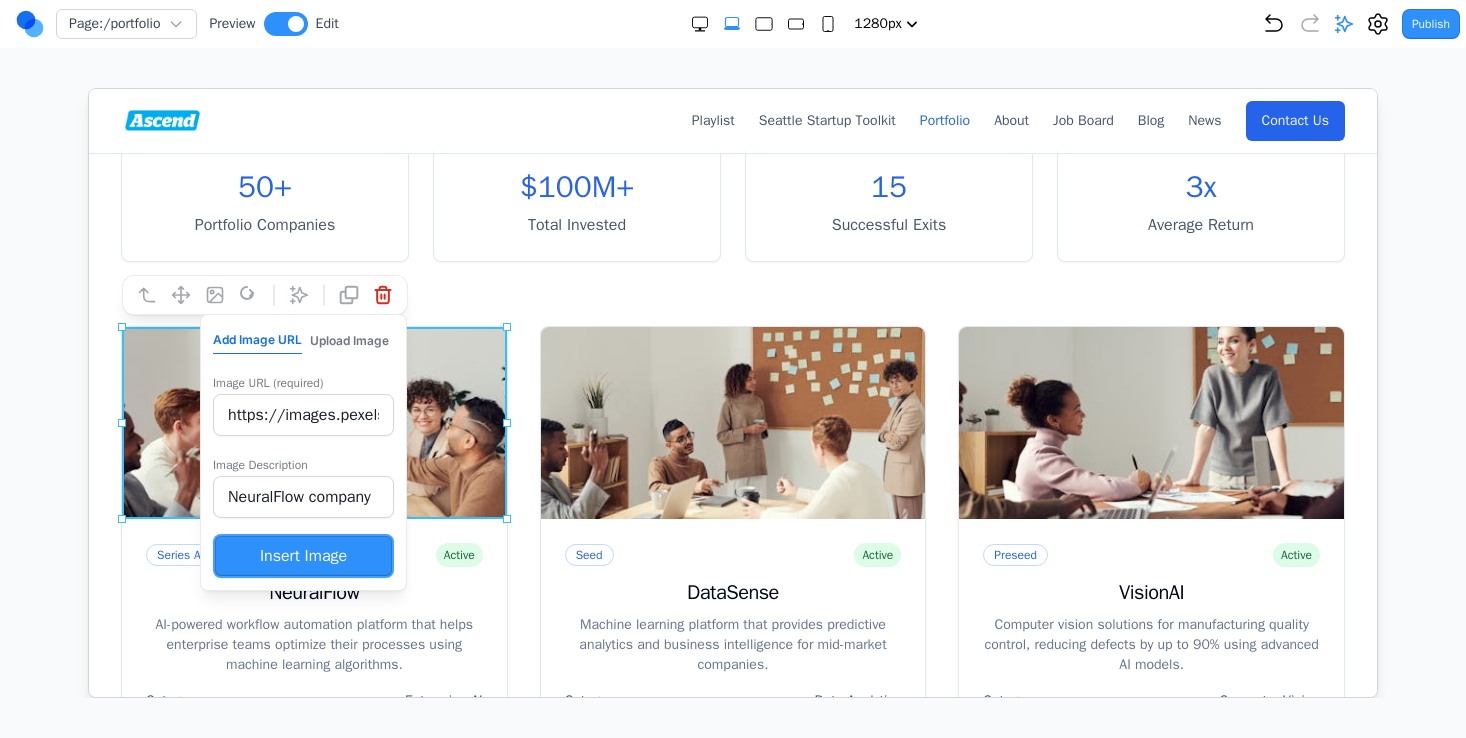 click on "Upload Image" at bounding box center [348, 340] 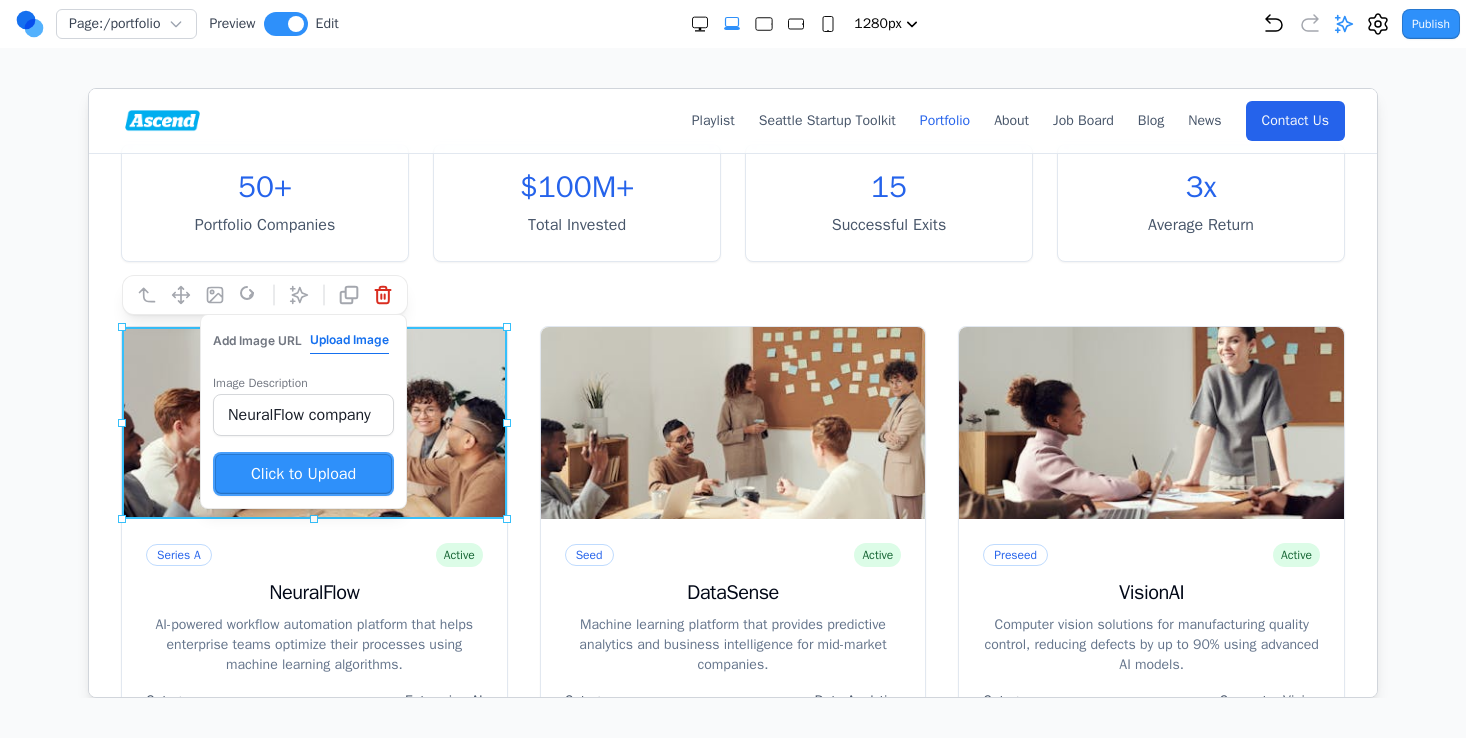 click on "Add Image URL" at bounding box center (256, 340) 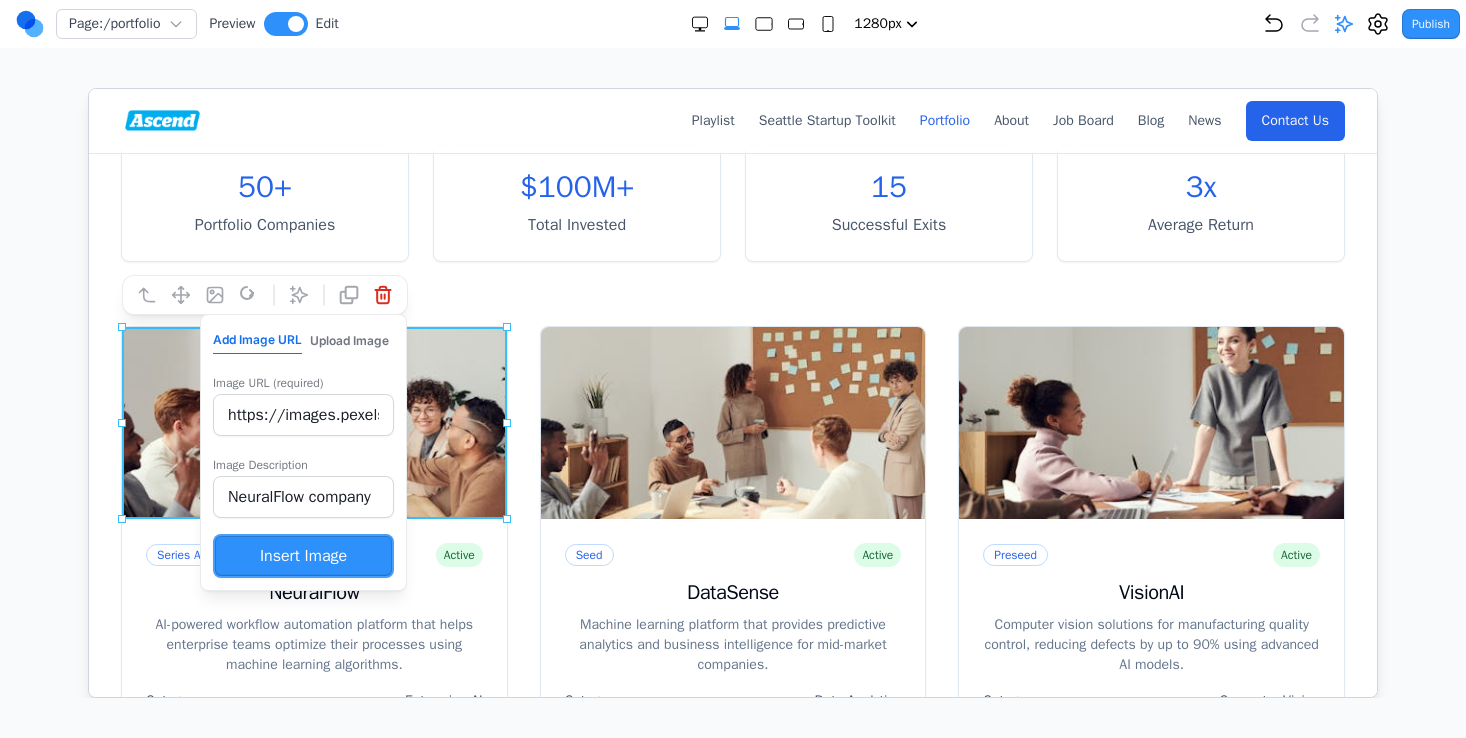 click on "https://images.pexels.com/photos/3184291/pexels-photo-3184291.jpeg?auto=compress&cs=tinysrgb&w=400&h=300&fit=crop" at bounding box center (302, 414) 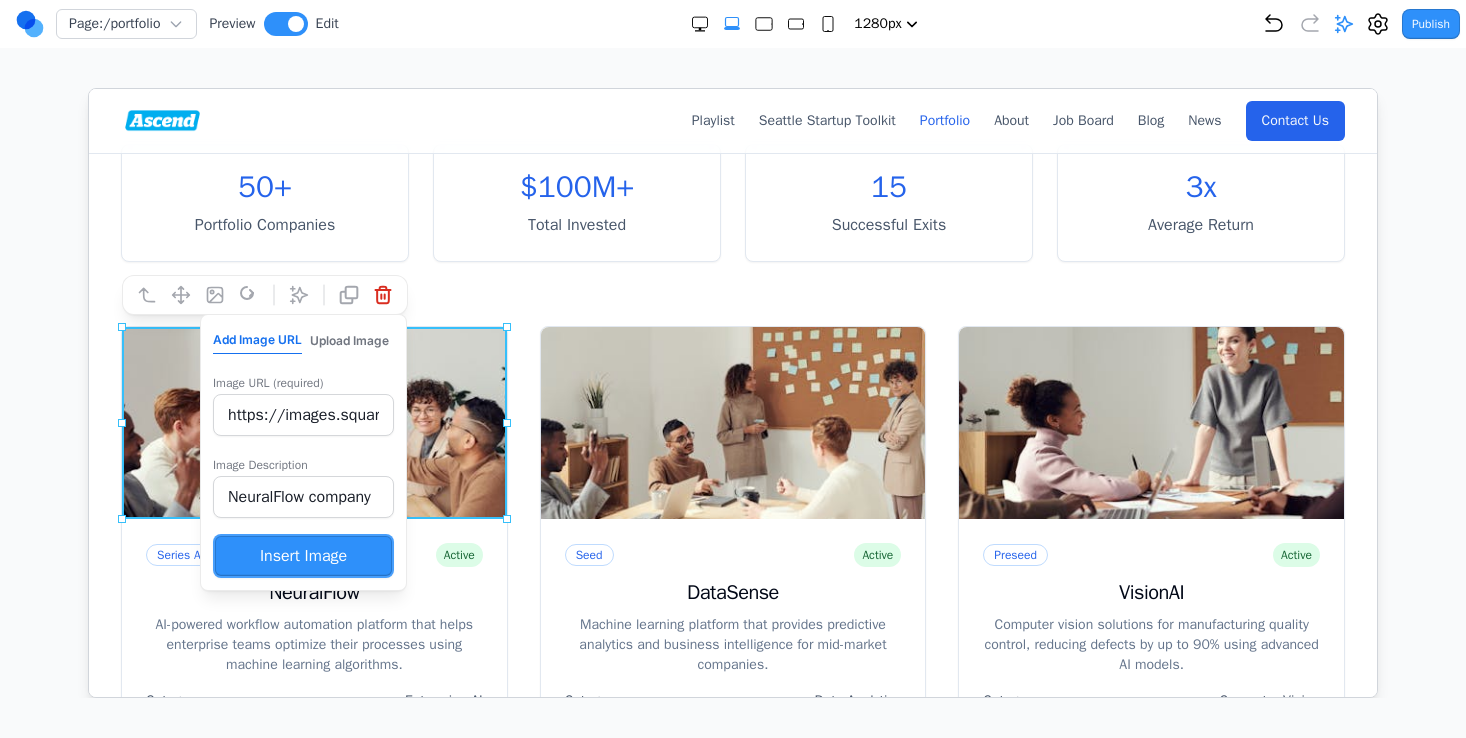 scroll, scrollTop: 0, scrollLeft: 1119, axis: horizontal 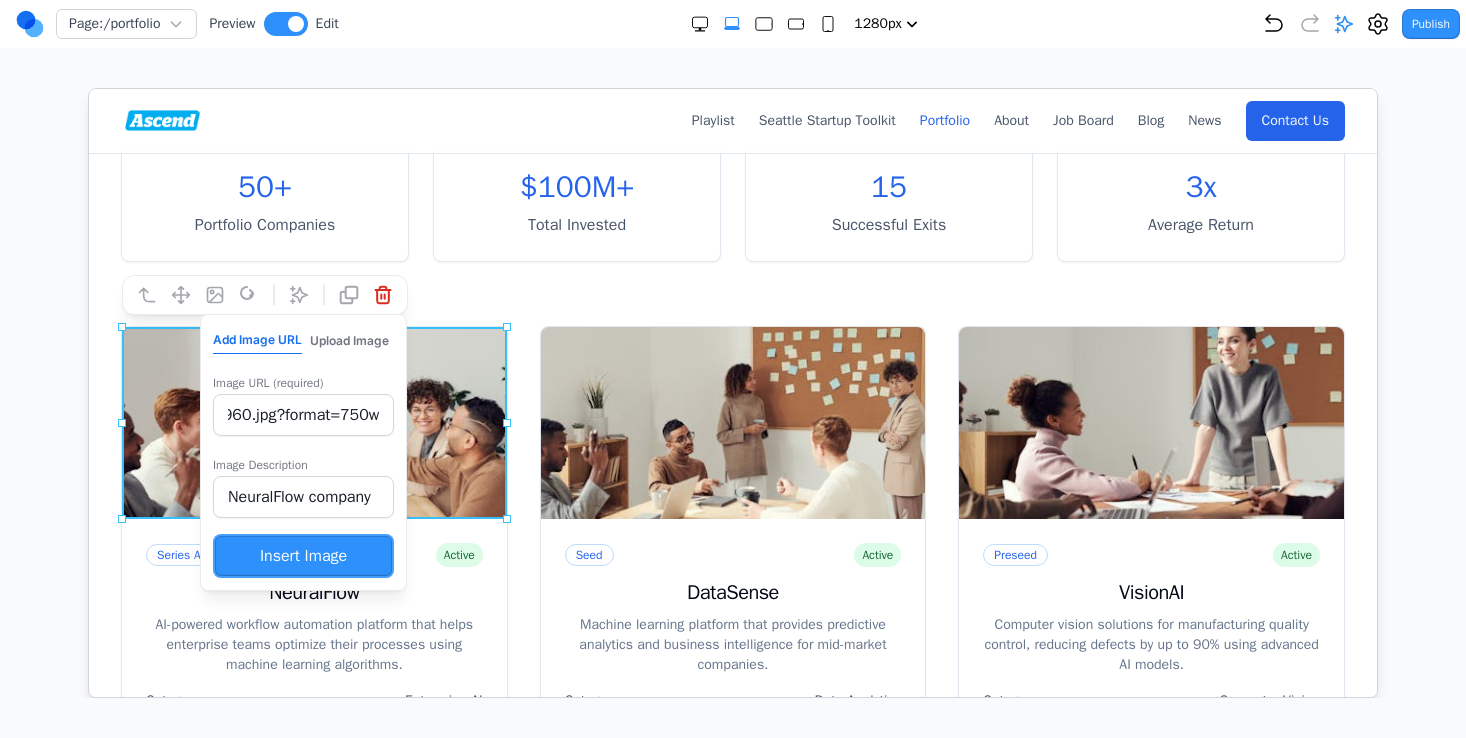 type on "https://images.squarespace-cdn.com/content/v1/5d6ed158d1024700012397dc/1618868722499-S05W0FMS0G9IS89XTJR9/ElizabethRuzzoCEO.2-768x960.jpg?format=750w" 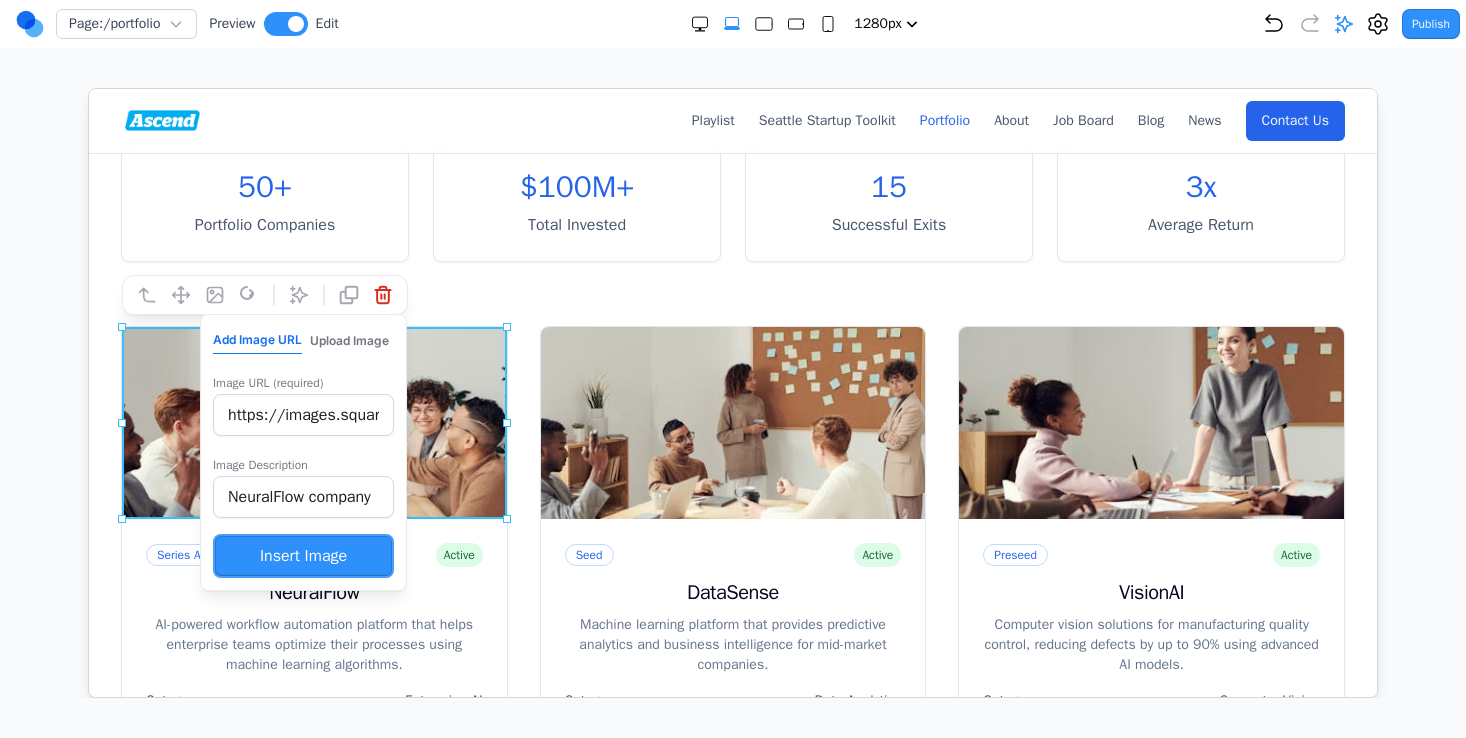 click on "NeuralFlow company" at bounding box center [302, 496] 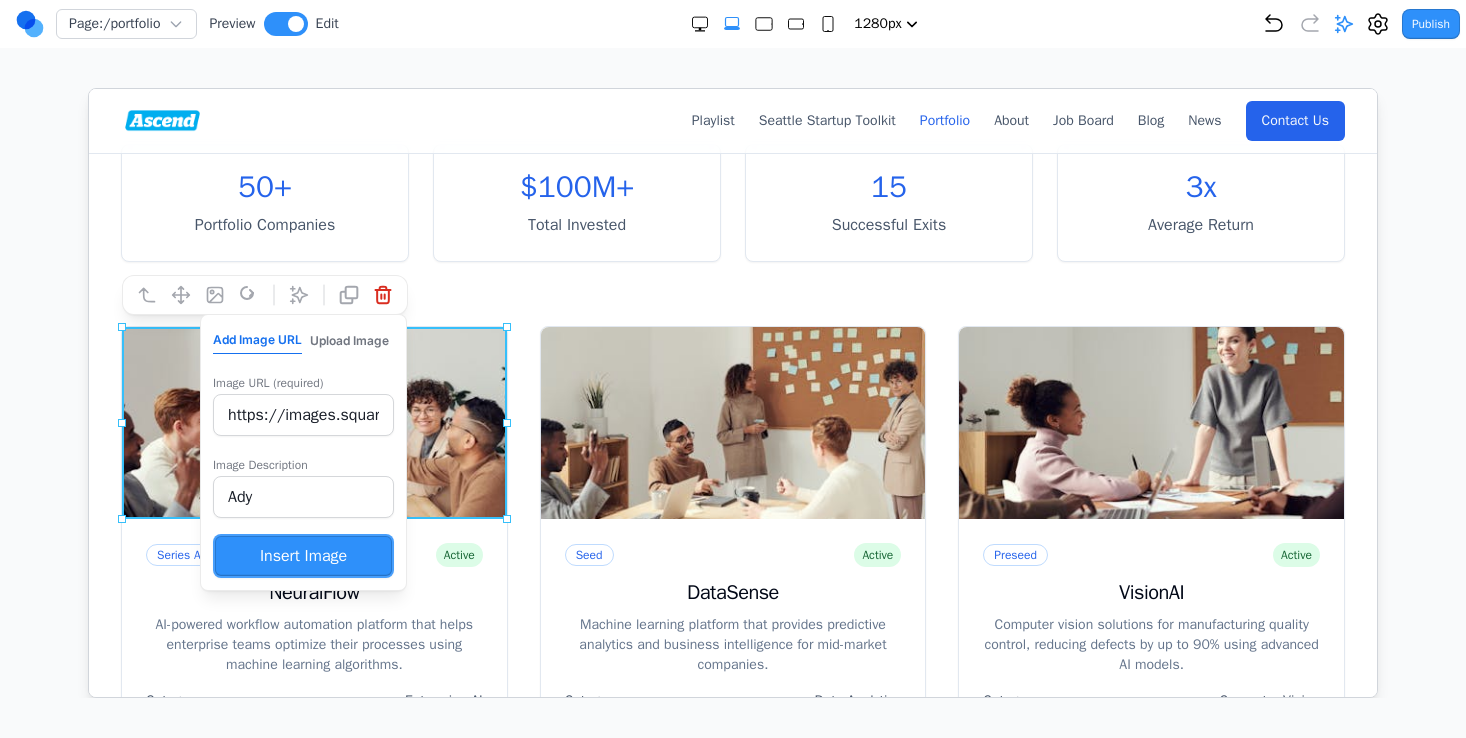 type on "Adyn" 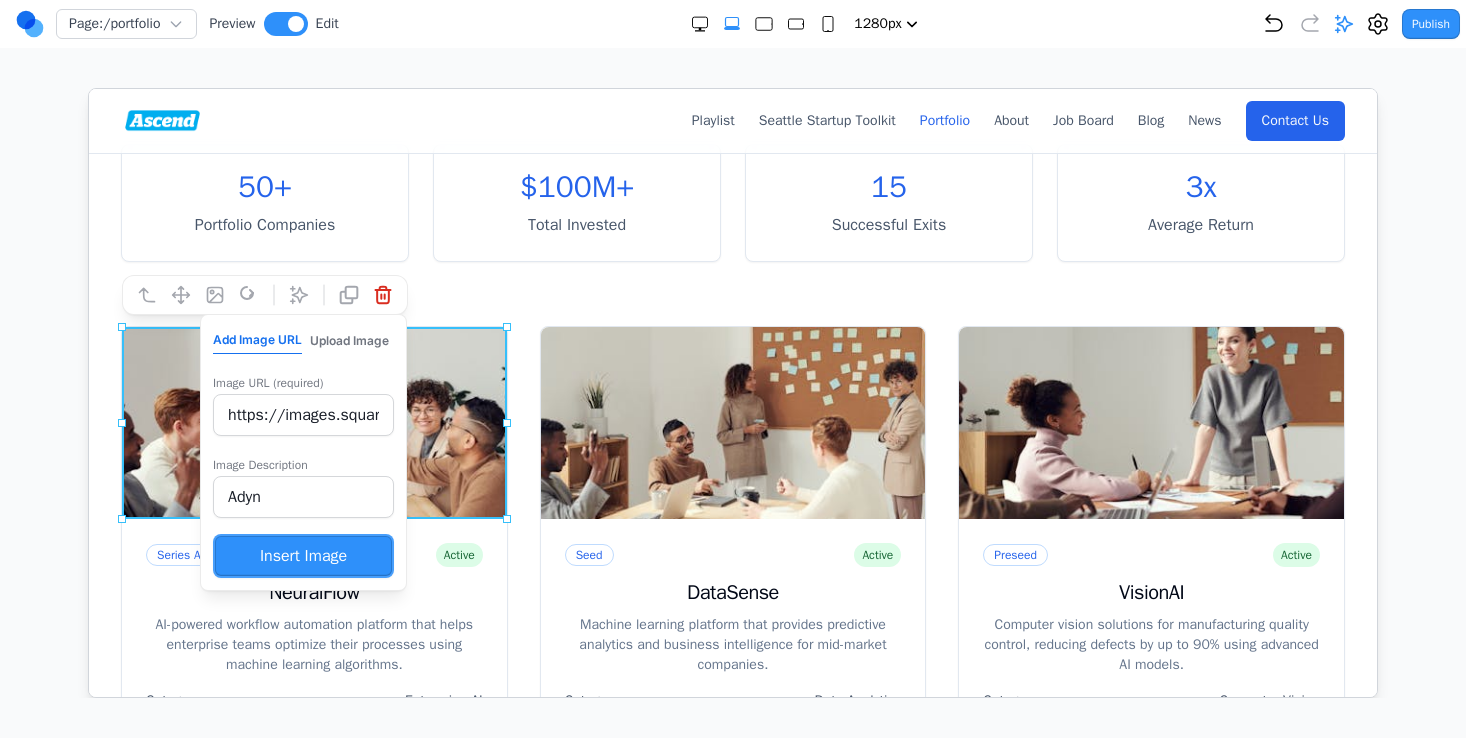 click on "Insert Image" at bounding box center (302, 555) 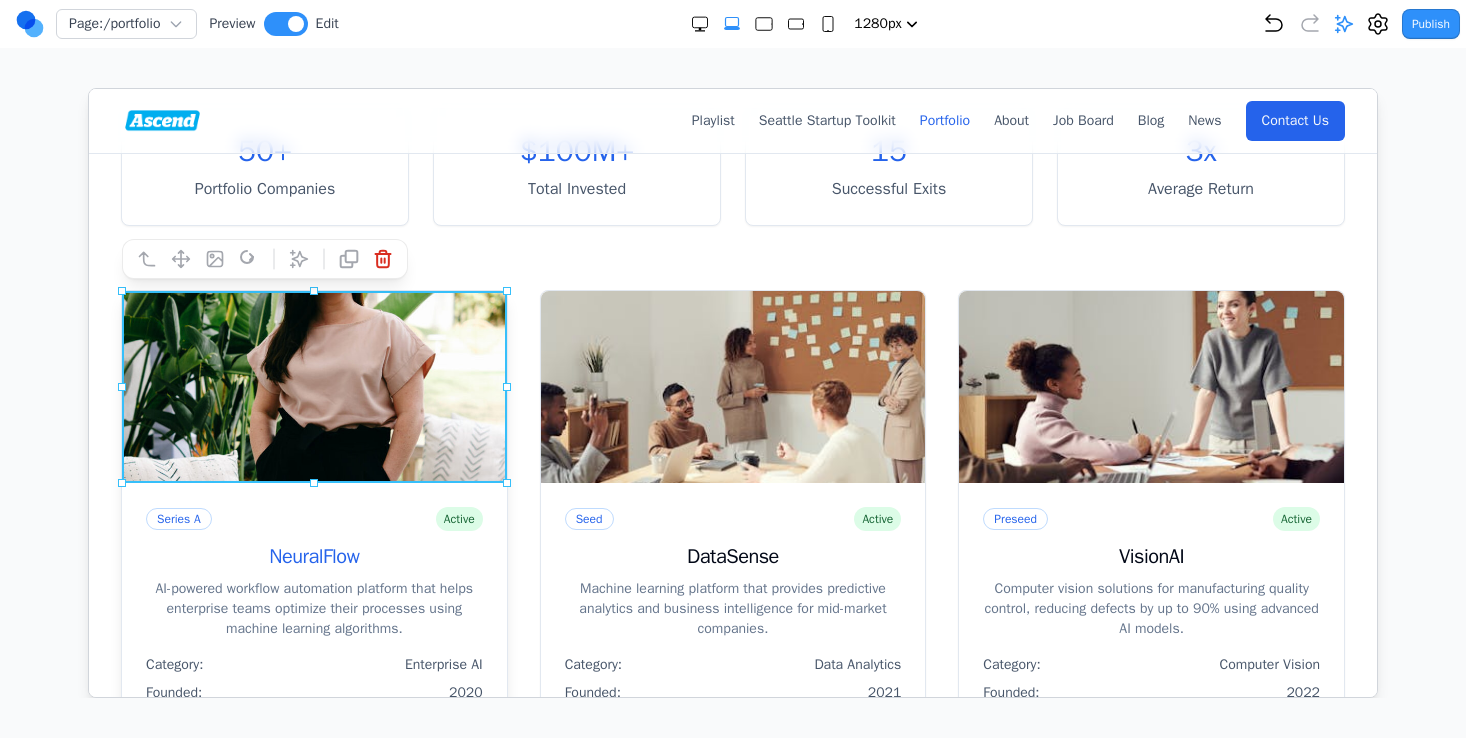 scroll, scrollTop: 340, scrollLeft: 0, axis: vertical 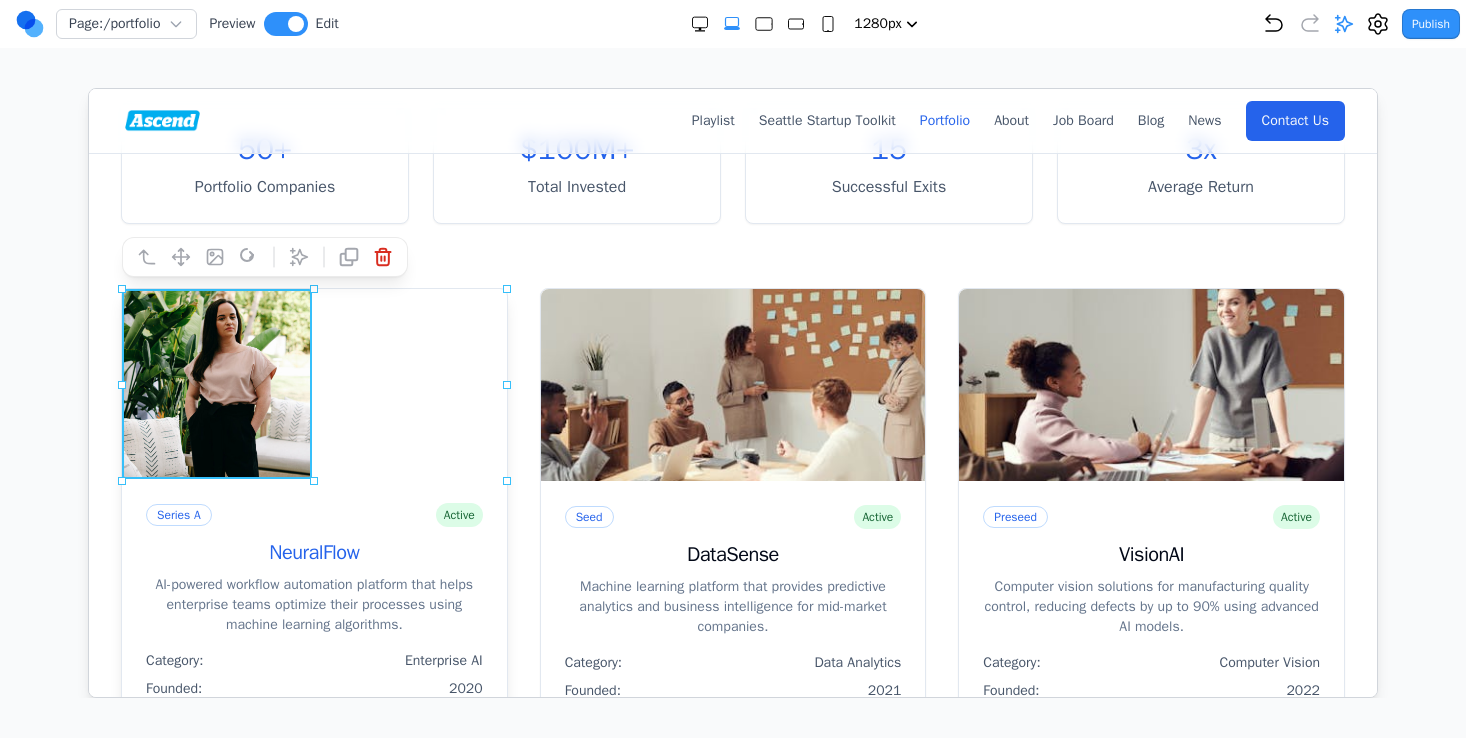 drag, startPoint x: 312, startPoint y: 478, endPoint x: 312, endPoint y: 588, distance: 110 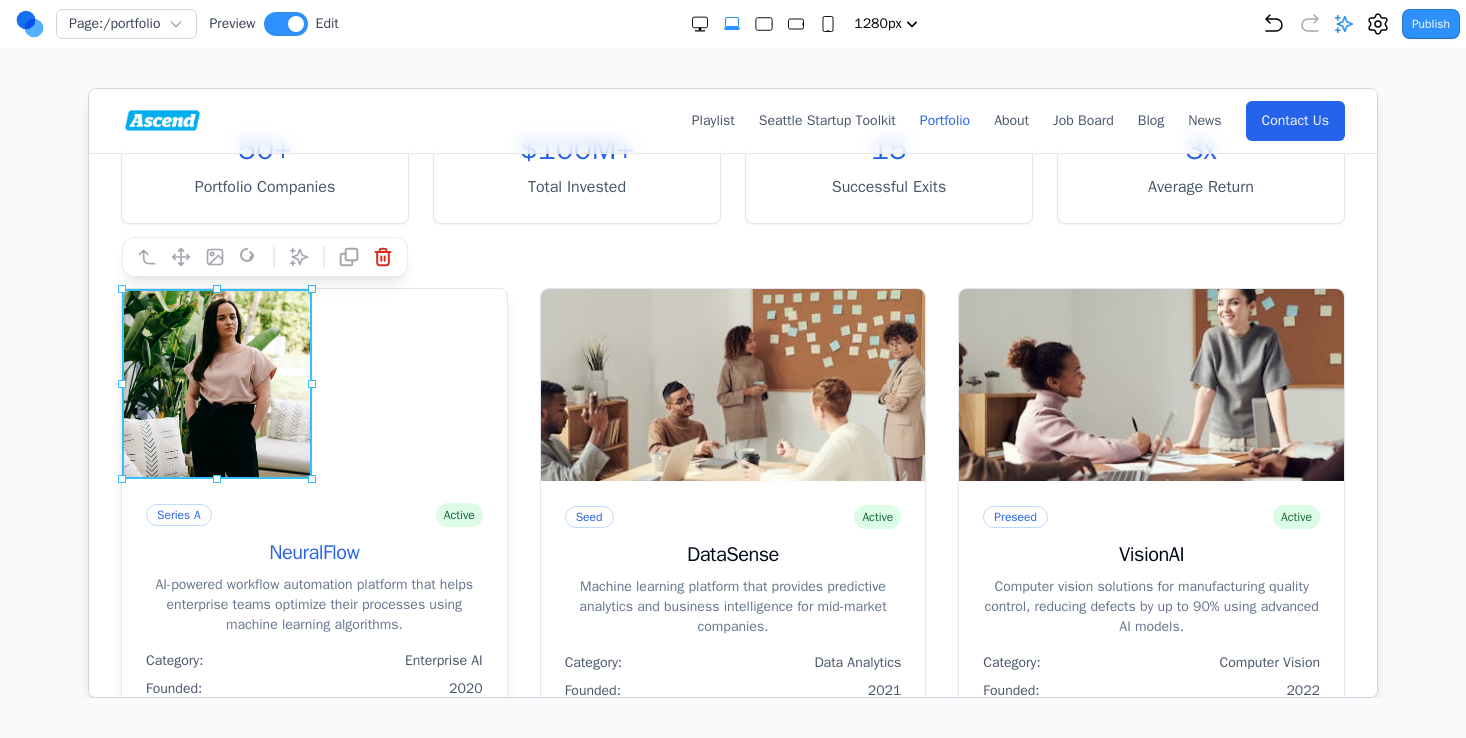 click at bounding box center [313, 383] 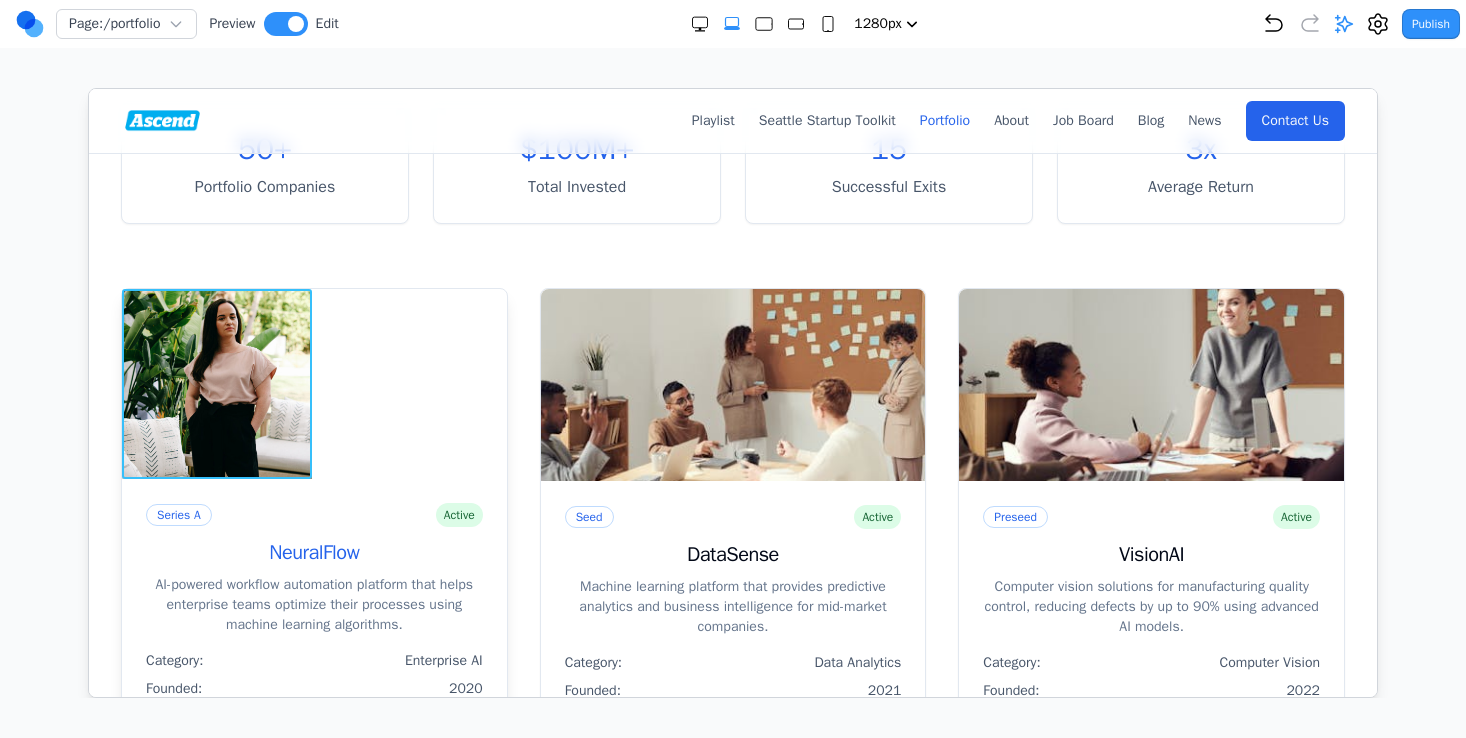 click at bounding box center (216, 383) 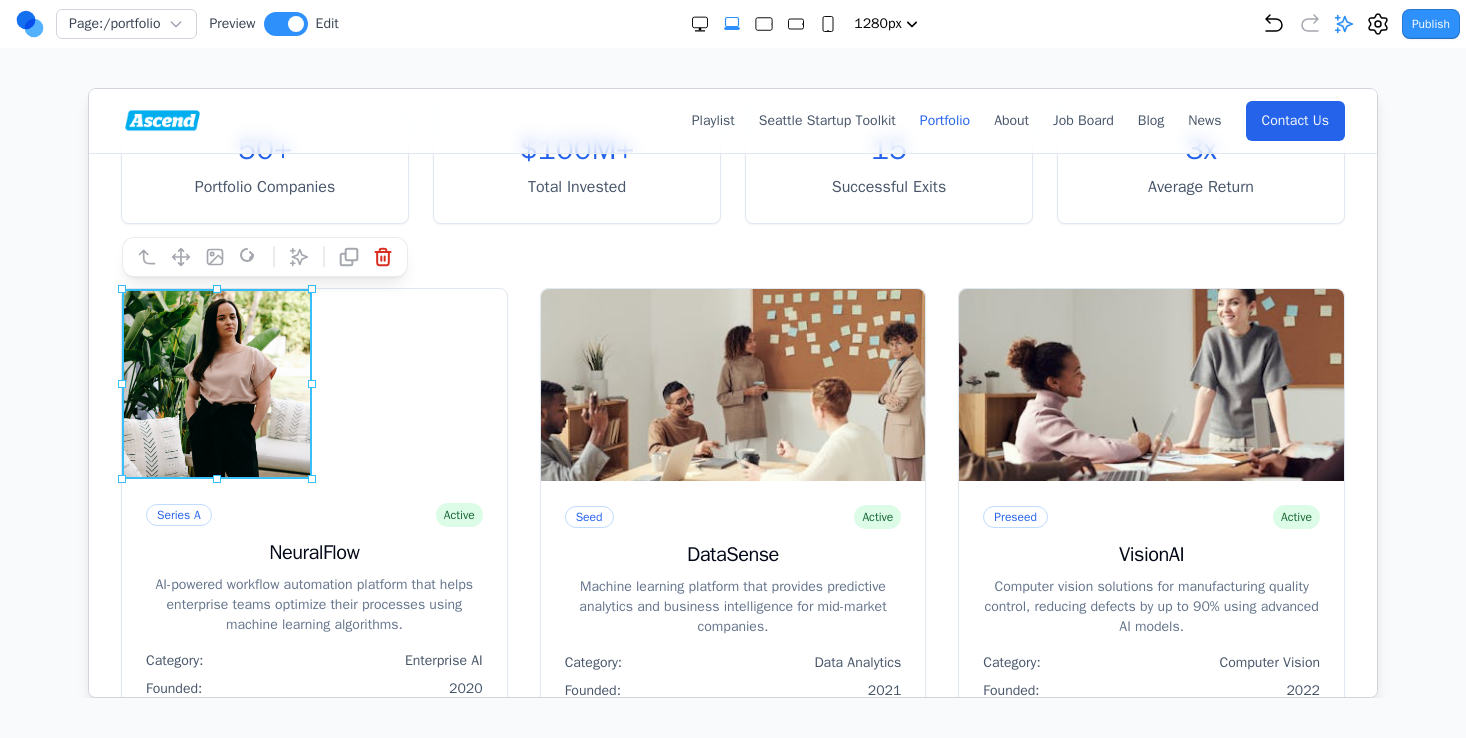 click 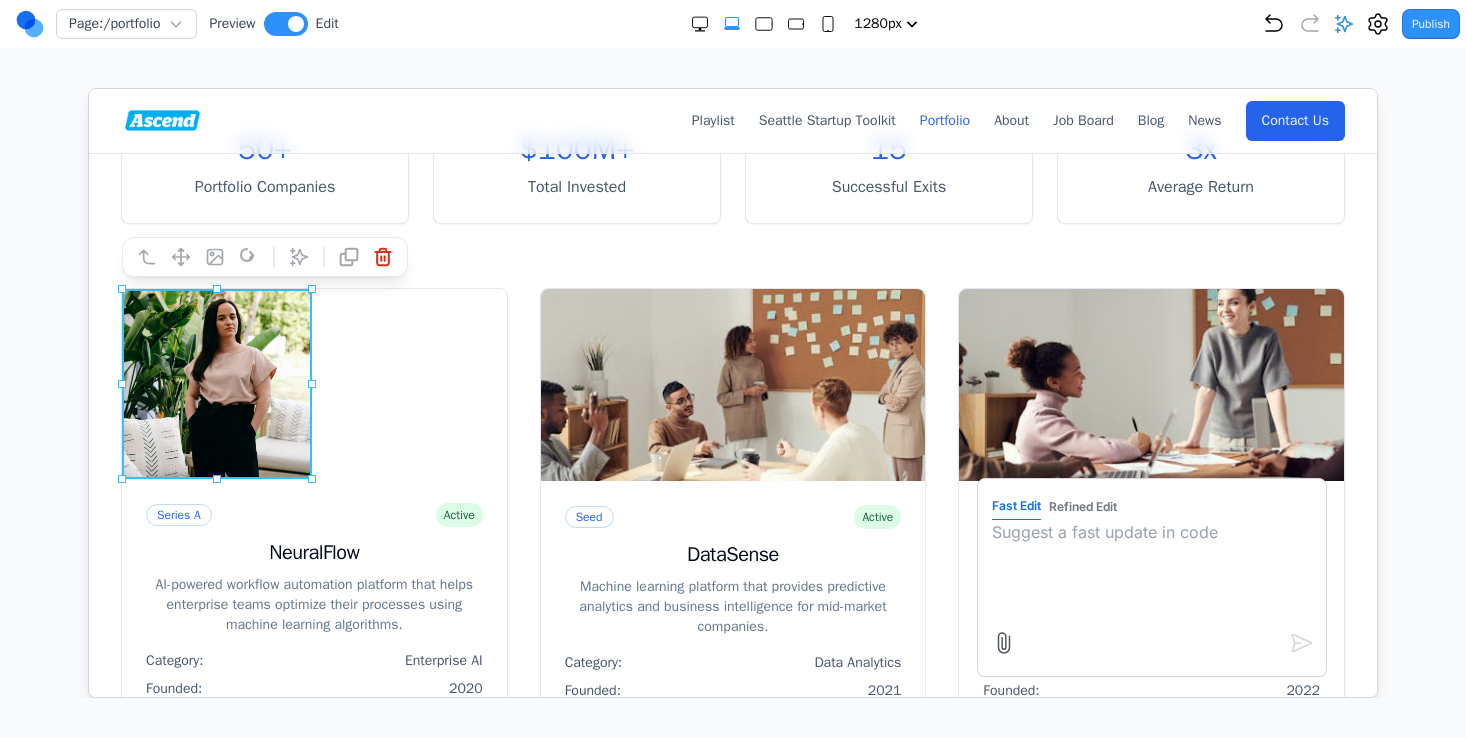 click on "Refined Edit" at bounding box center (1082, 506) 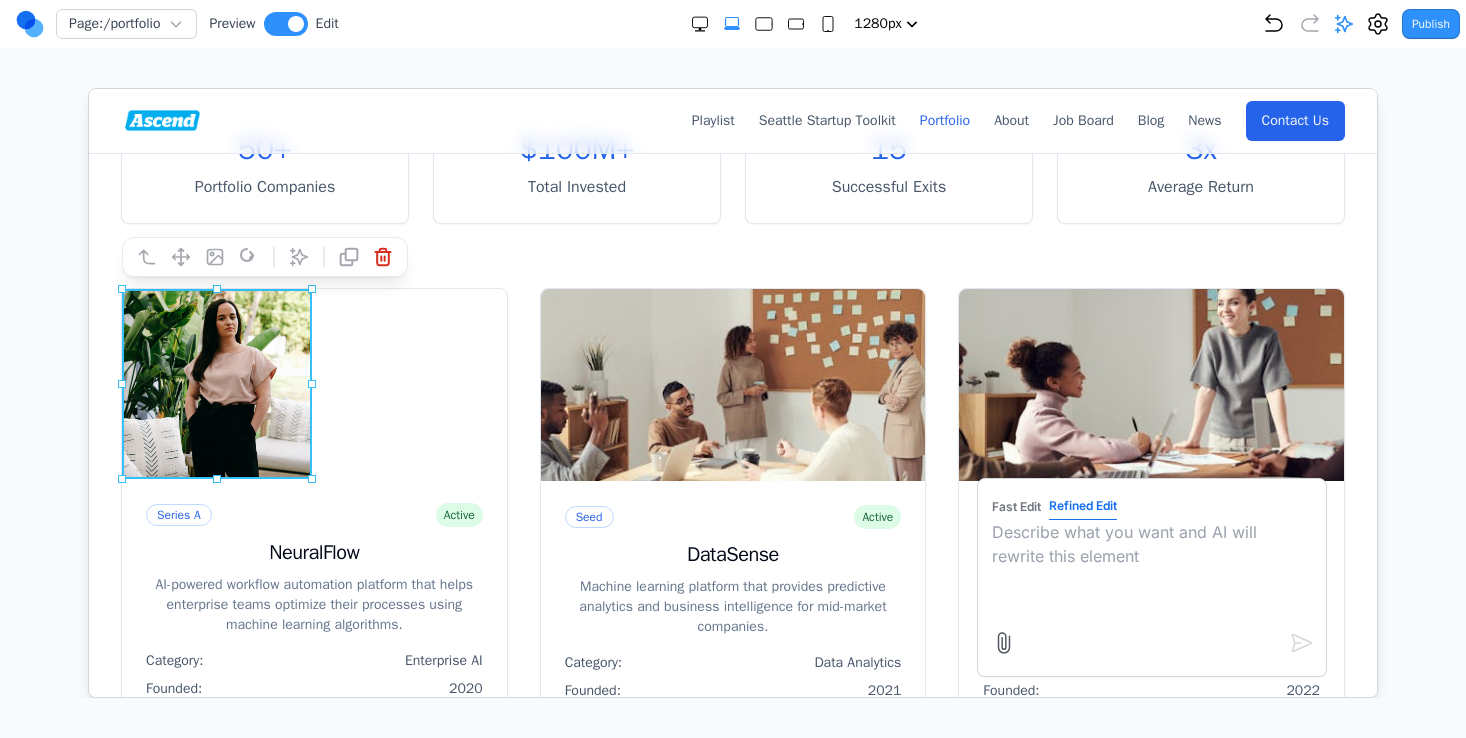 click at bounding box center [1151, 569] 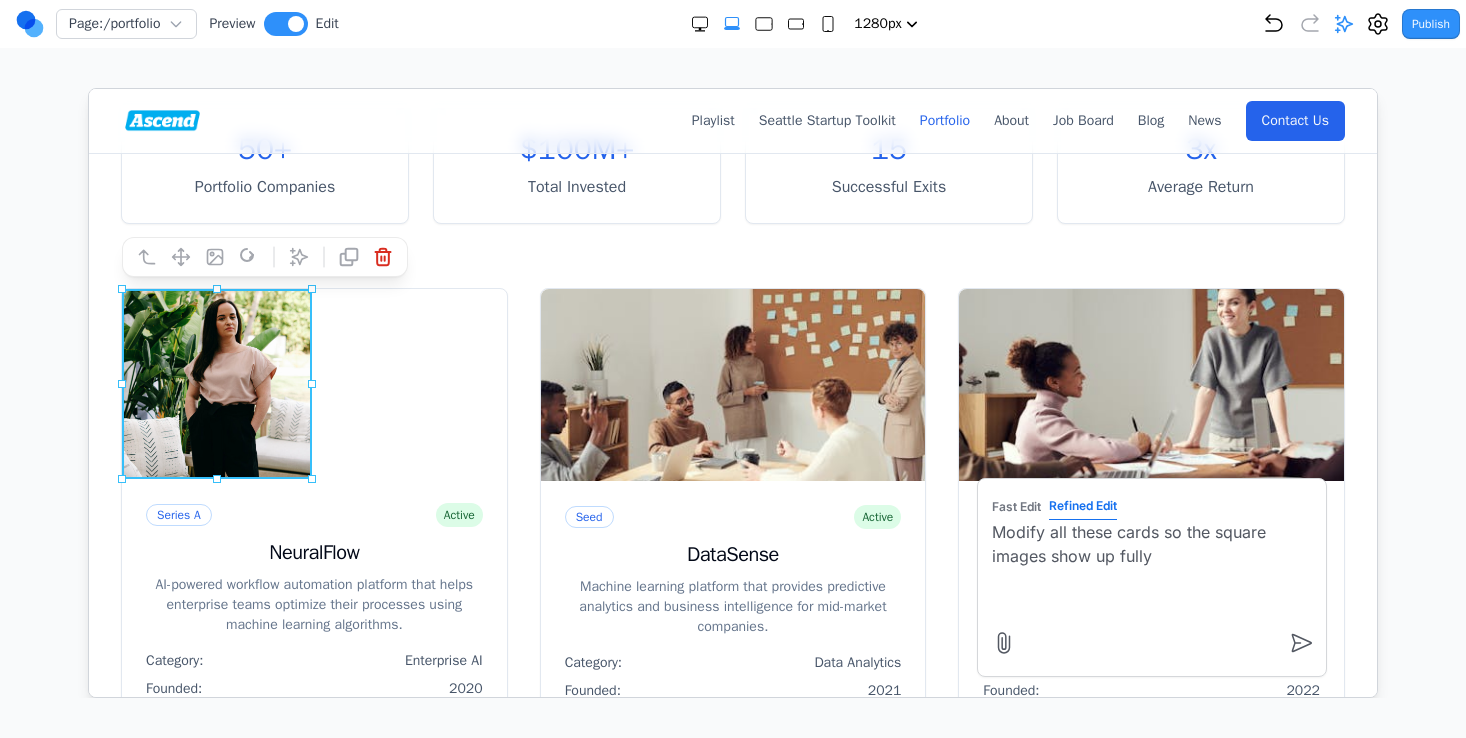 type on "Modify all these cards so the square images show up fully" 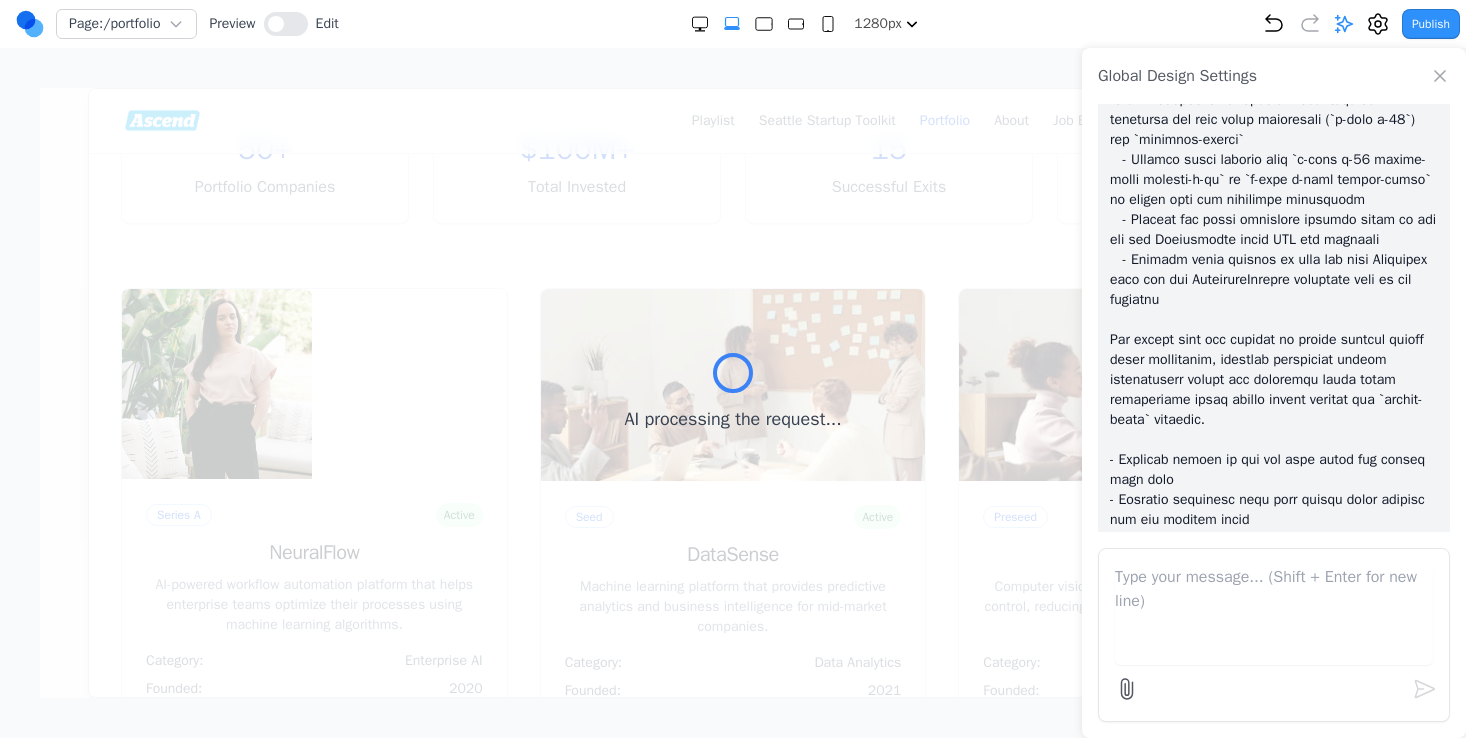 scroll, scrollTop: 3148, scrollLeft: 0, axis: vertical 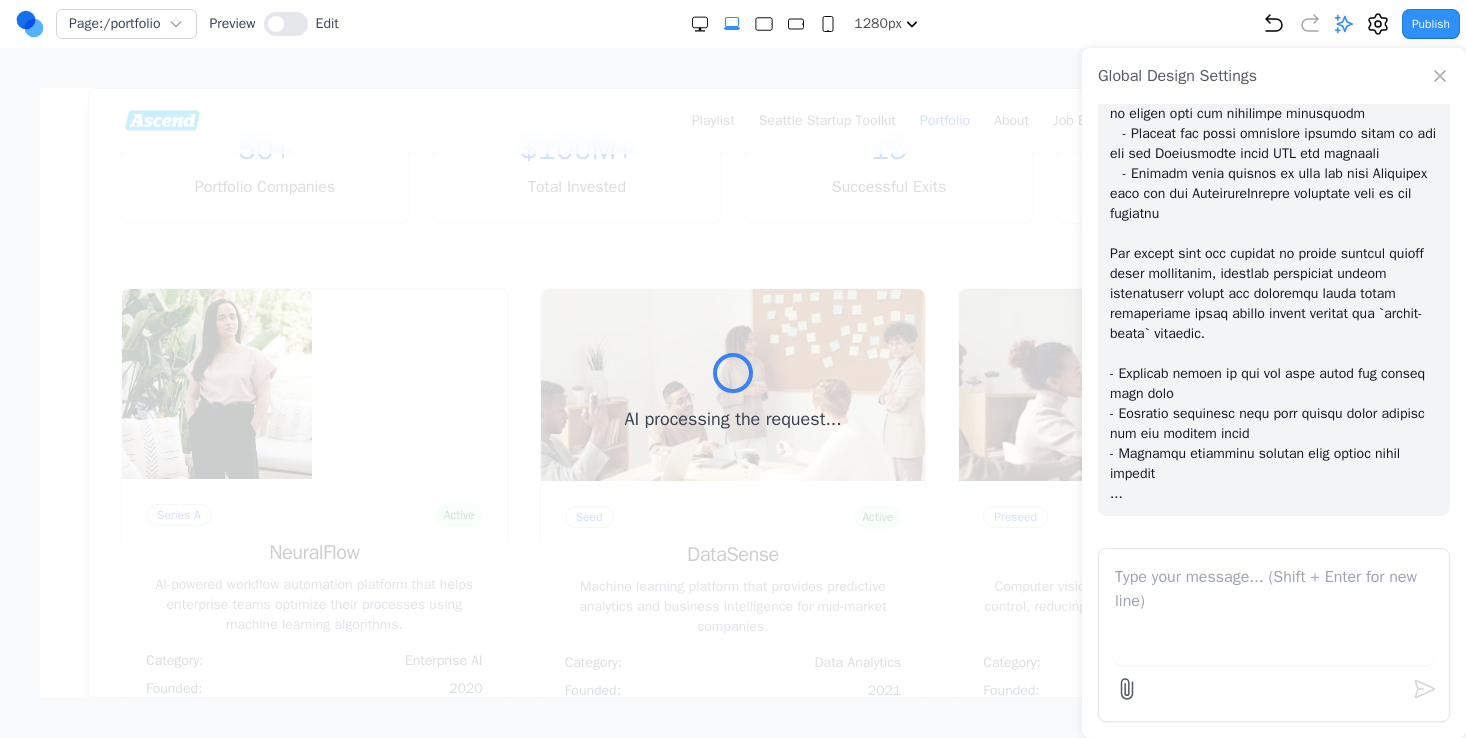 click at bounding box center (1274, 44) 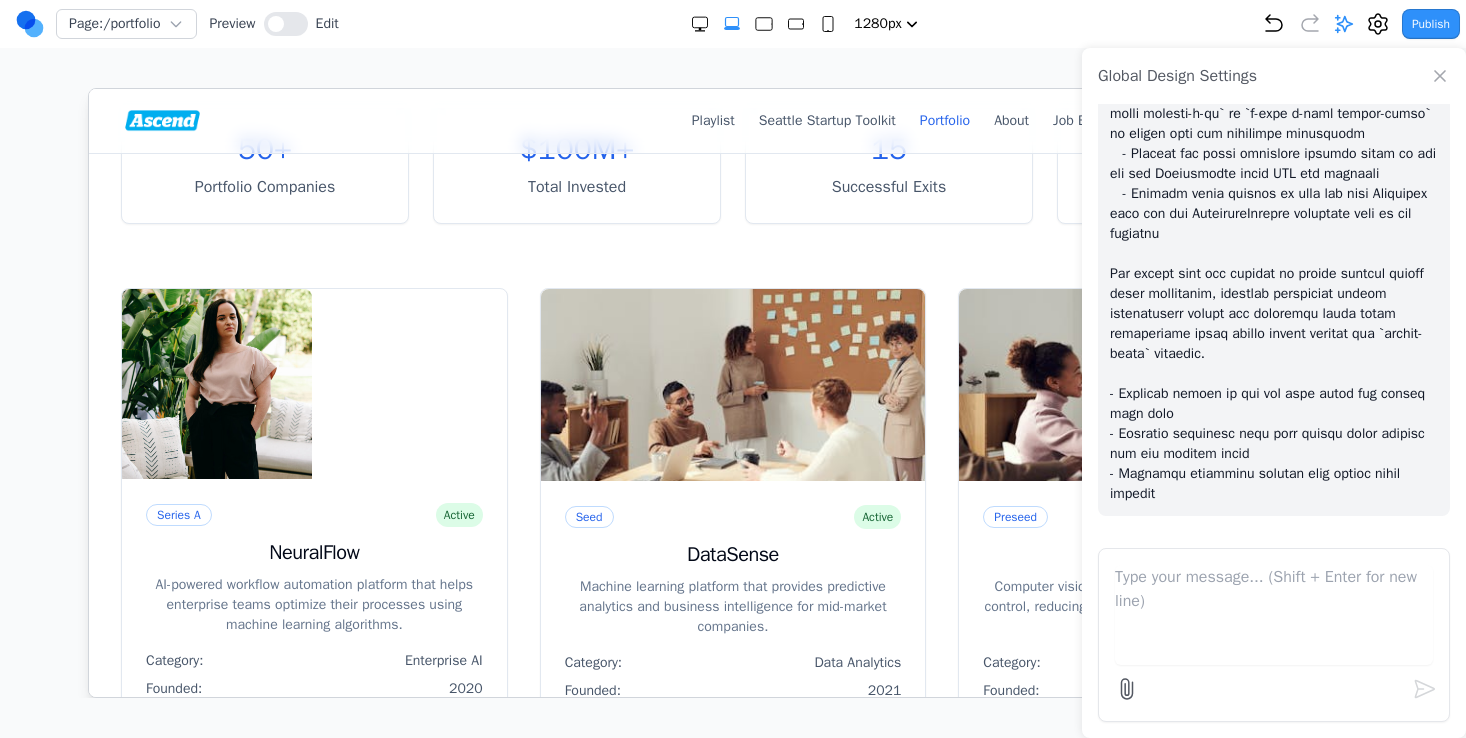 scroll, scrollTop: 3127, scrollLeft: 0, axis: vertical 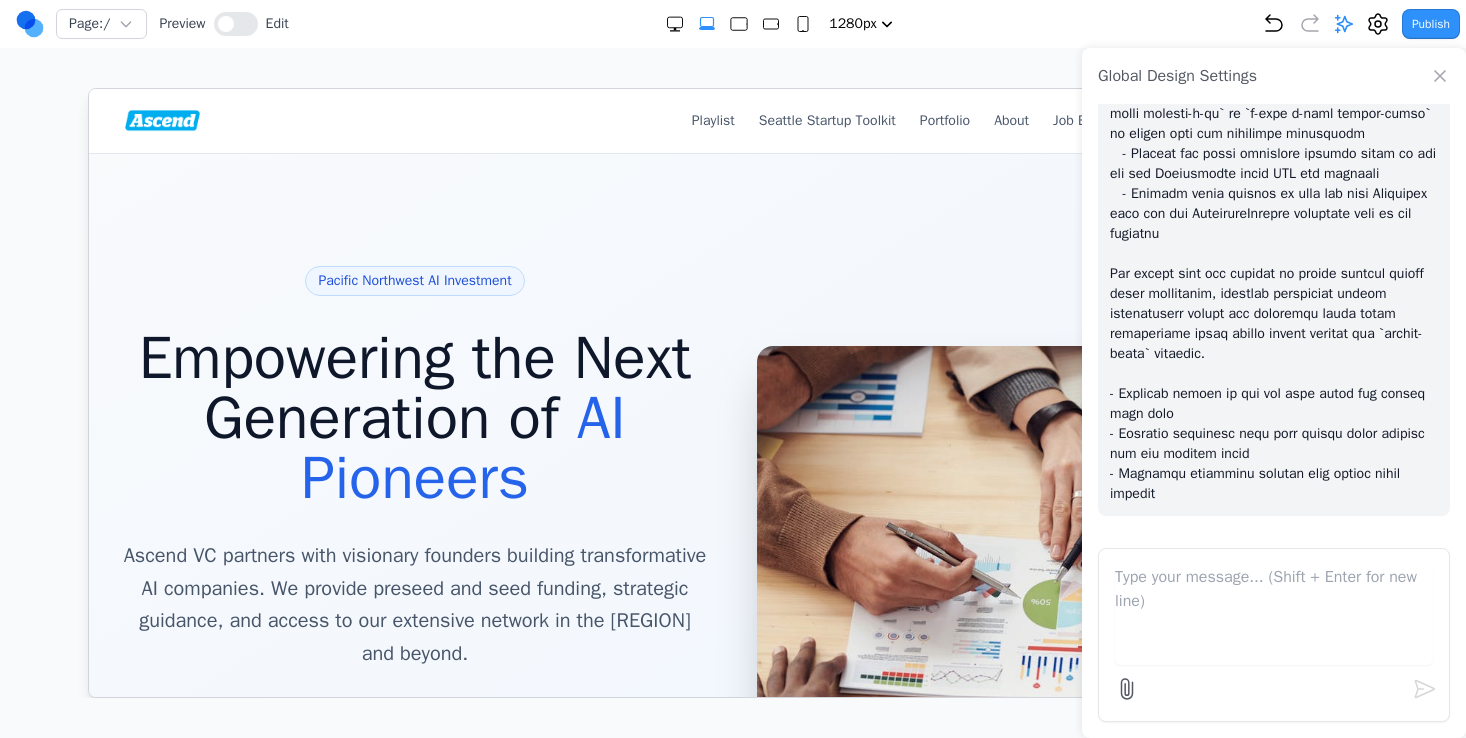 click on "Global Design Settings" at bounding box center (1274, 76) 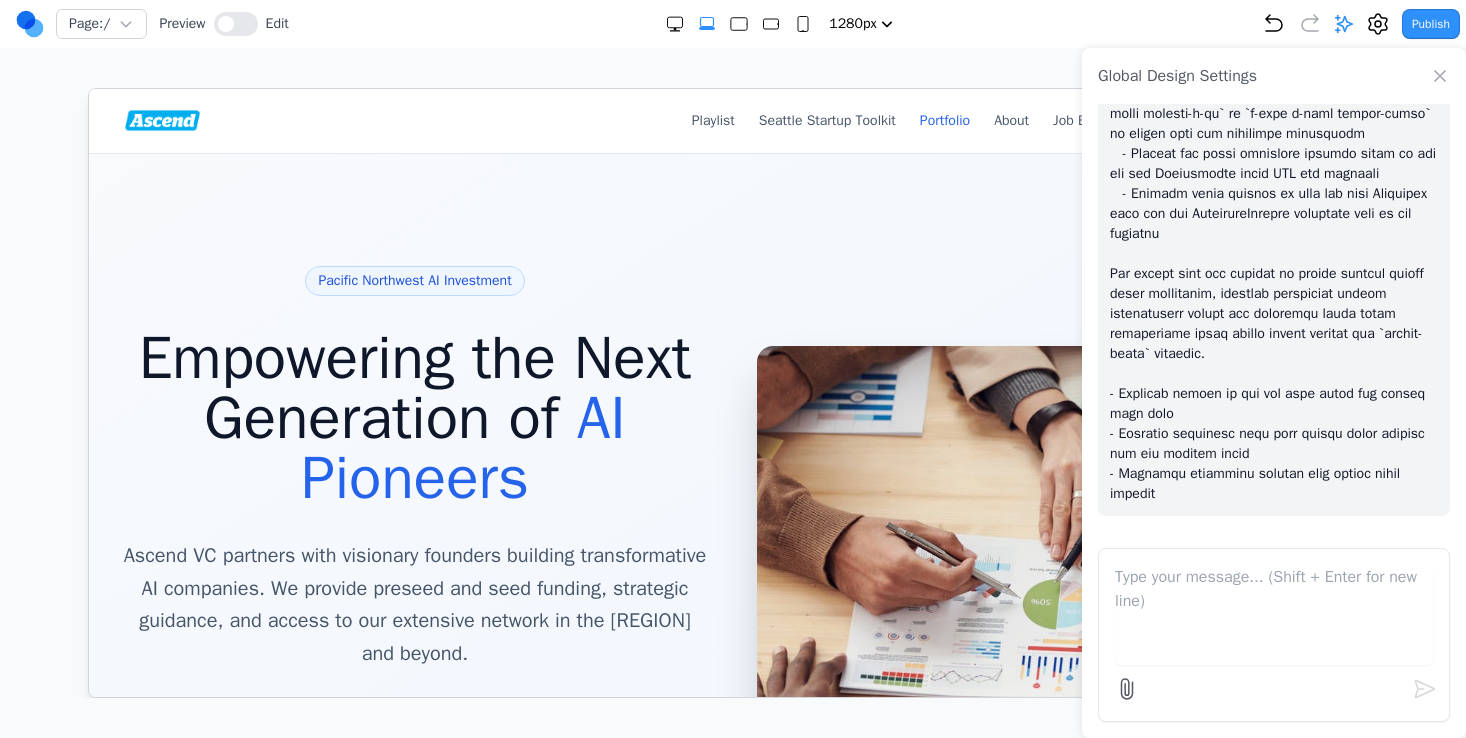 click on "Portfolio" at bounding box center [944, 120] 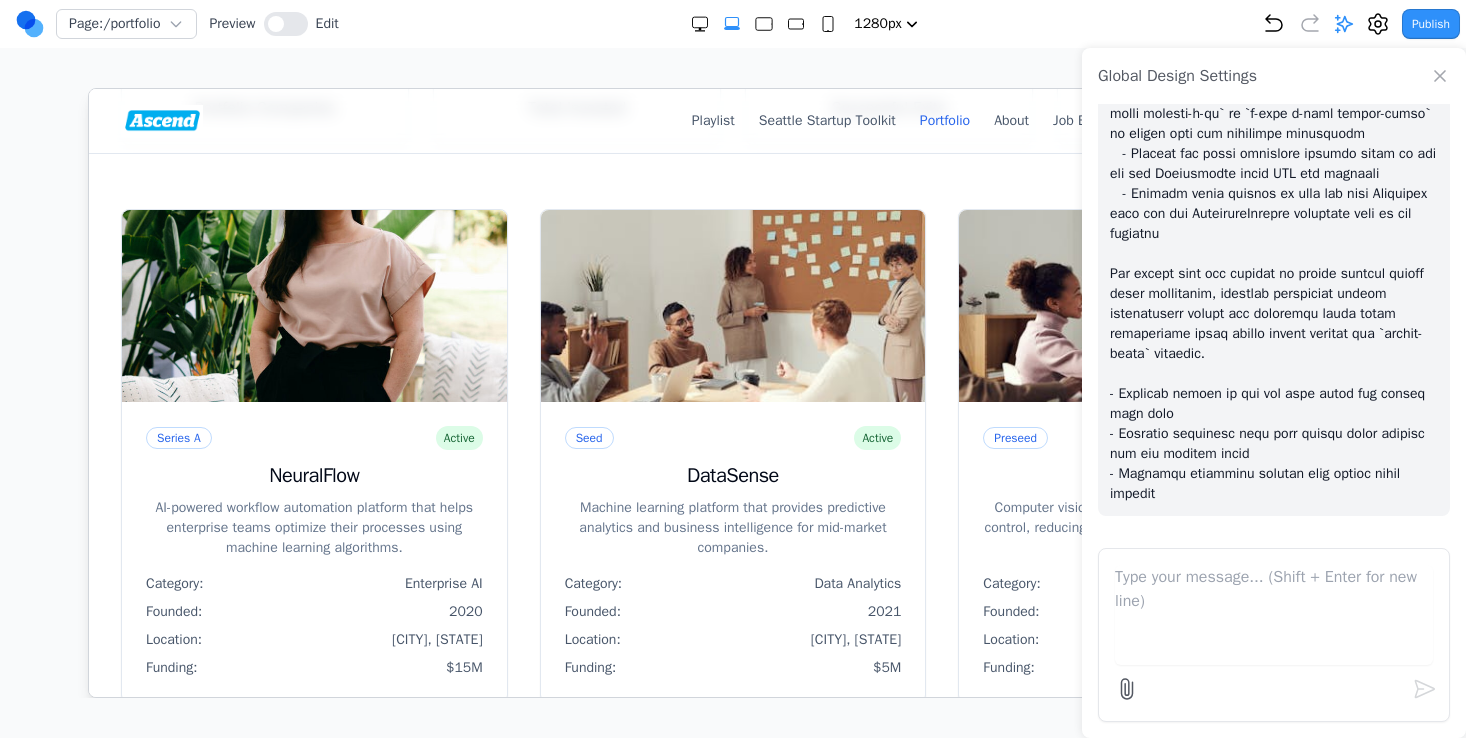 scroll, scrollTop: 420, scrollLeft: 0, axis: vertical 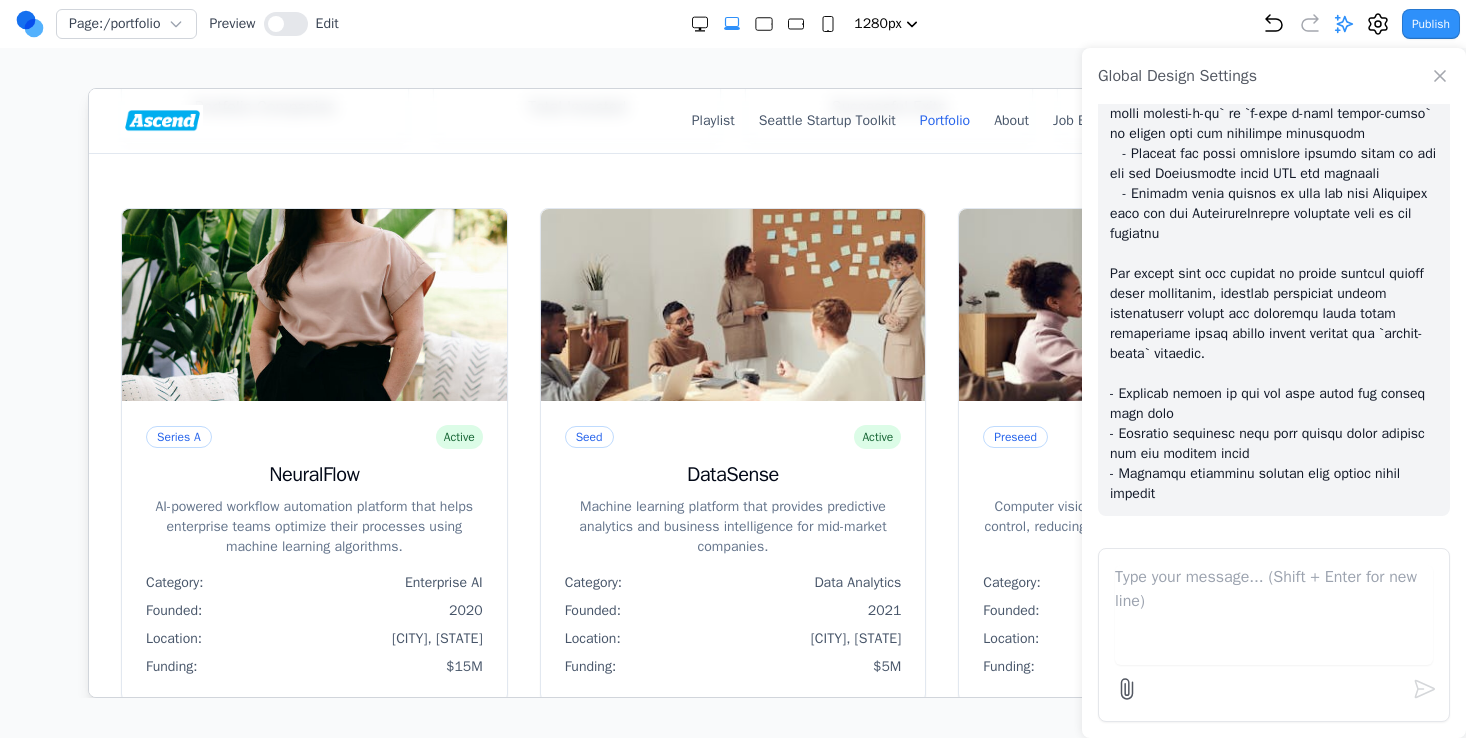 click on "Series A Active NeuralFlow AI-powered workflow automation platform that helps enterprise teams optimize their processes using machine learning algorithms. Category: Enterprise AI Founded: 2020 Location: Seattle, WA Funding: $15M Seed Active DataSense Machine learning platform that provides predictive analytics and business intelligence for mid-market companies. Category: Data Analytics Founded: 2021 Location: Portland, OR Funding: $5M Preseed Active VisionAI Computer vision solutions for manufacturing quality control, reducing defects by up to 90% using advanced AI models. Category: Computer Vision Founded: 2022 Location: Vancouver, BC Funding: $2M Seed Active LinguaBot Natural language processing platform for customer service automation with support for 50+ languages. Category: NLP Founded: 2021 Location: Seattle, WA Funding: $8M Series A Acquired QuantumLogic AI-driven supply chain optimization platform helping logistics companies reduce costs and improve efficiency. Category: Logistics AI Founded: 2019 IPO" at bounding box center [732, 717] 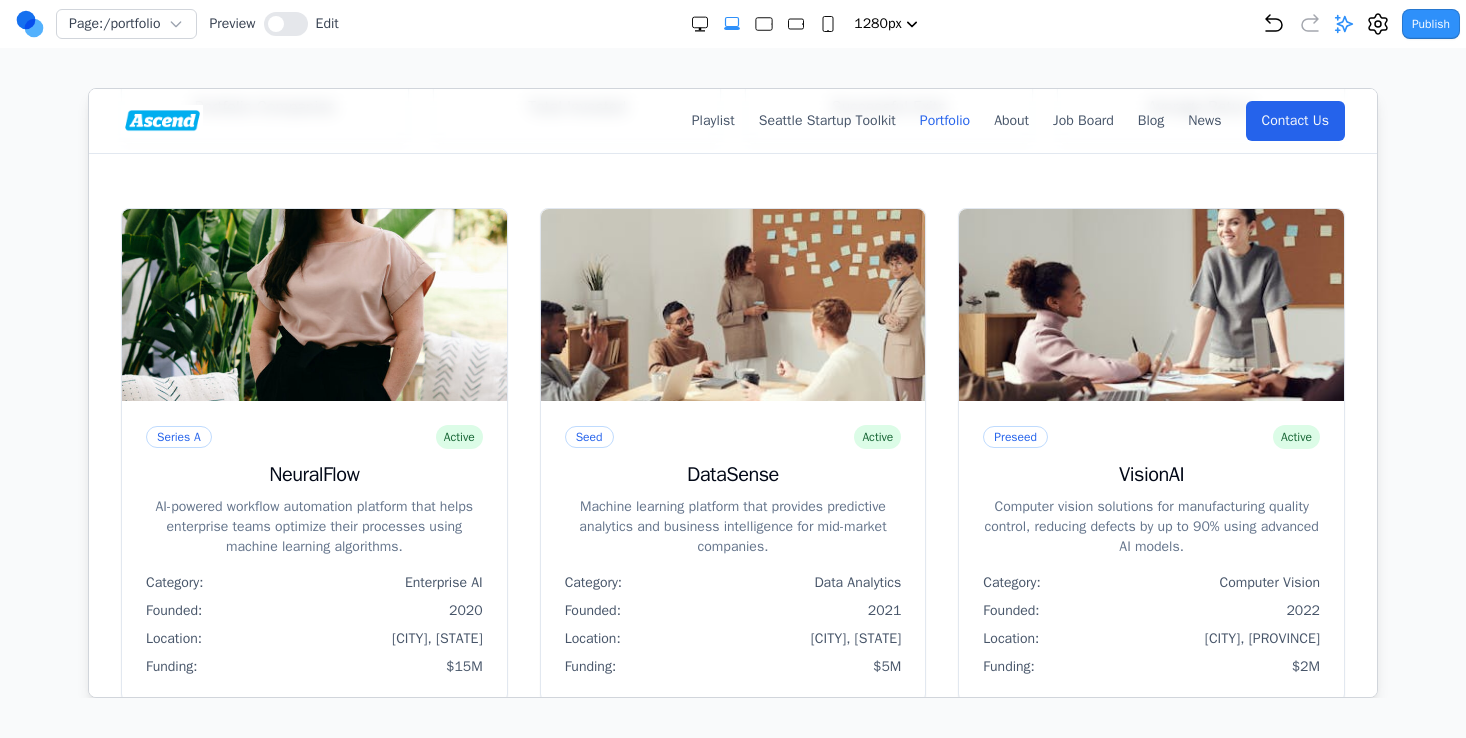 click 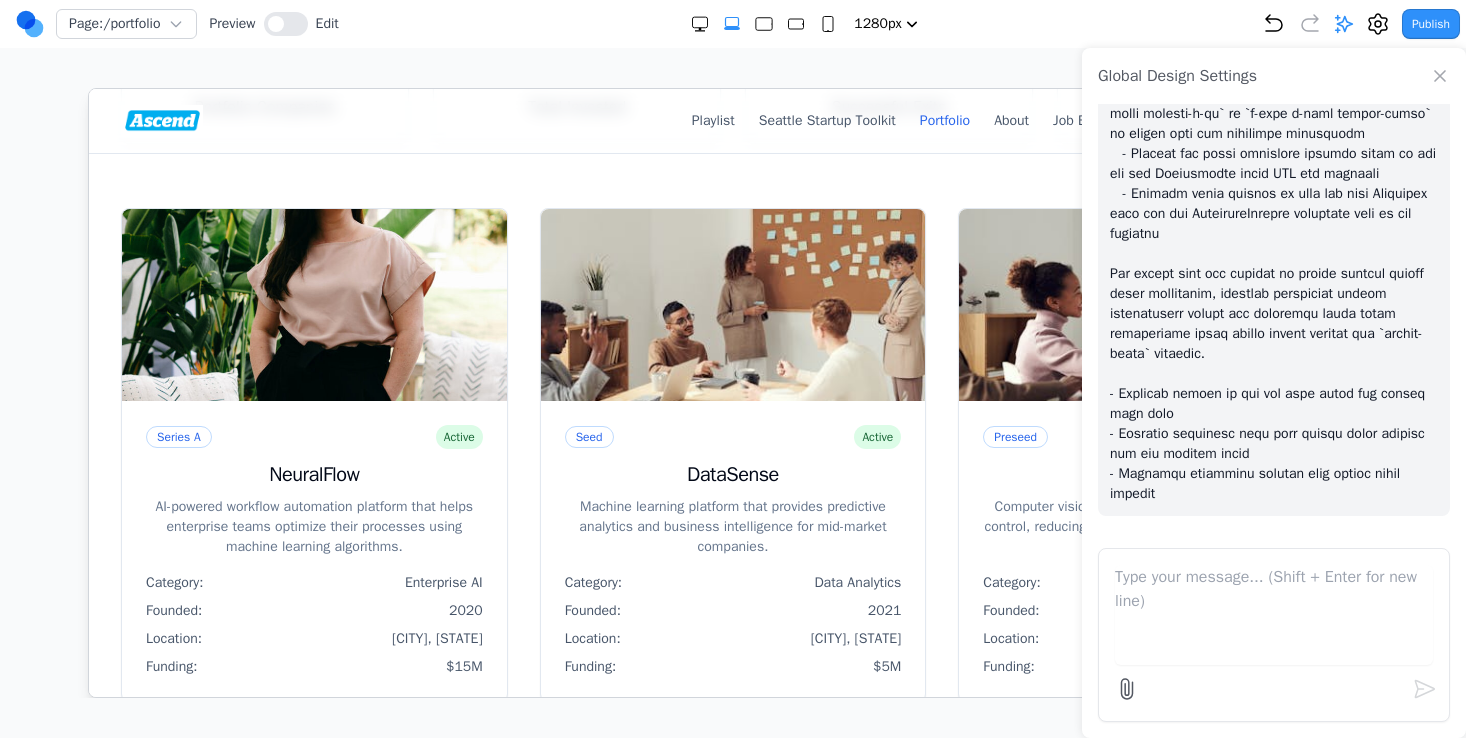 click 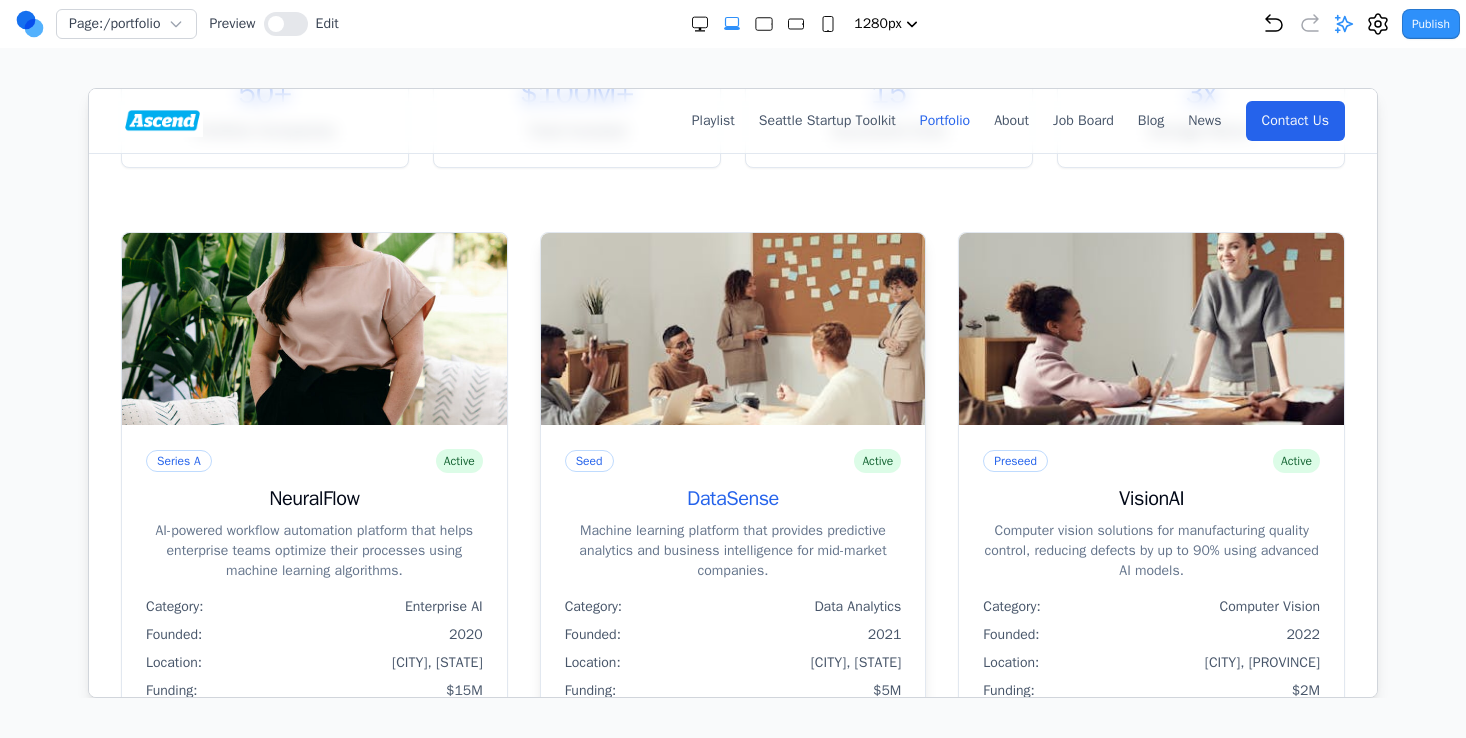 scroll, scrollTop: 280, scrollLeft: 0, axis: vertical 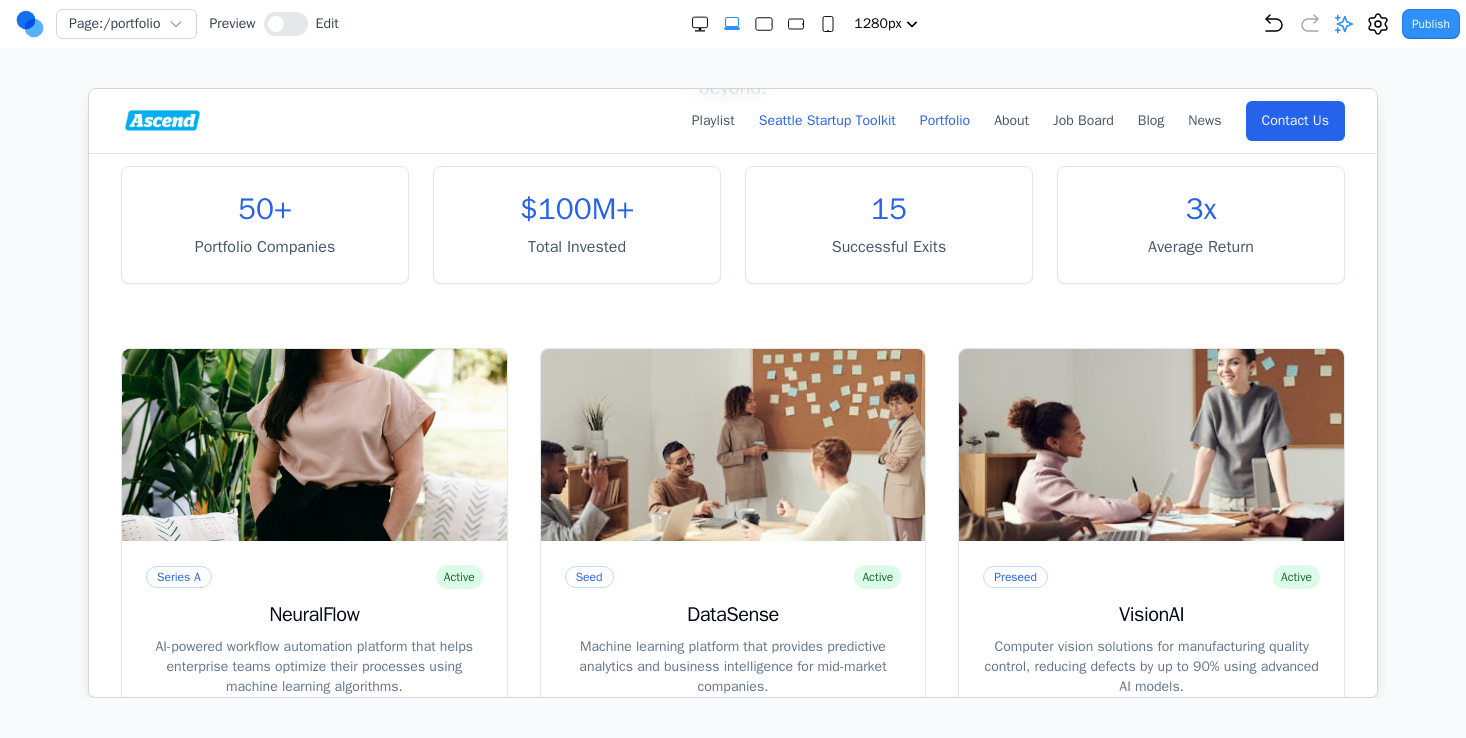 click on "Seattle Startup Toolkit" at bounding box center [826, 120] 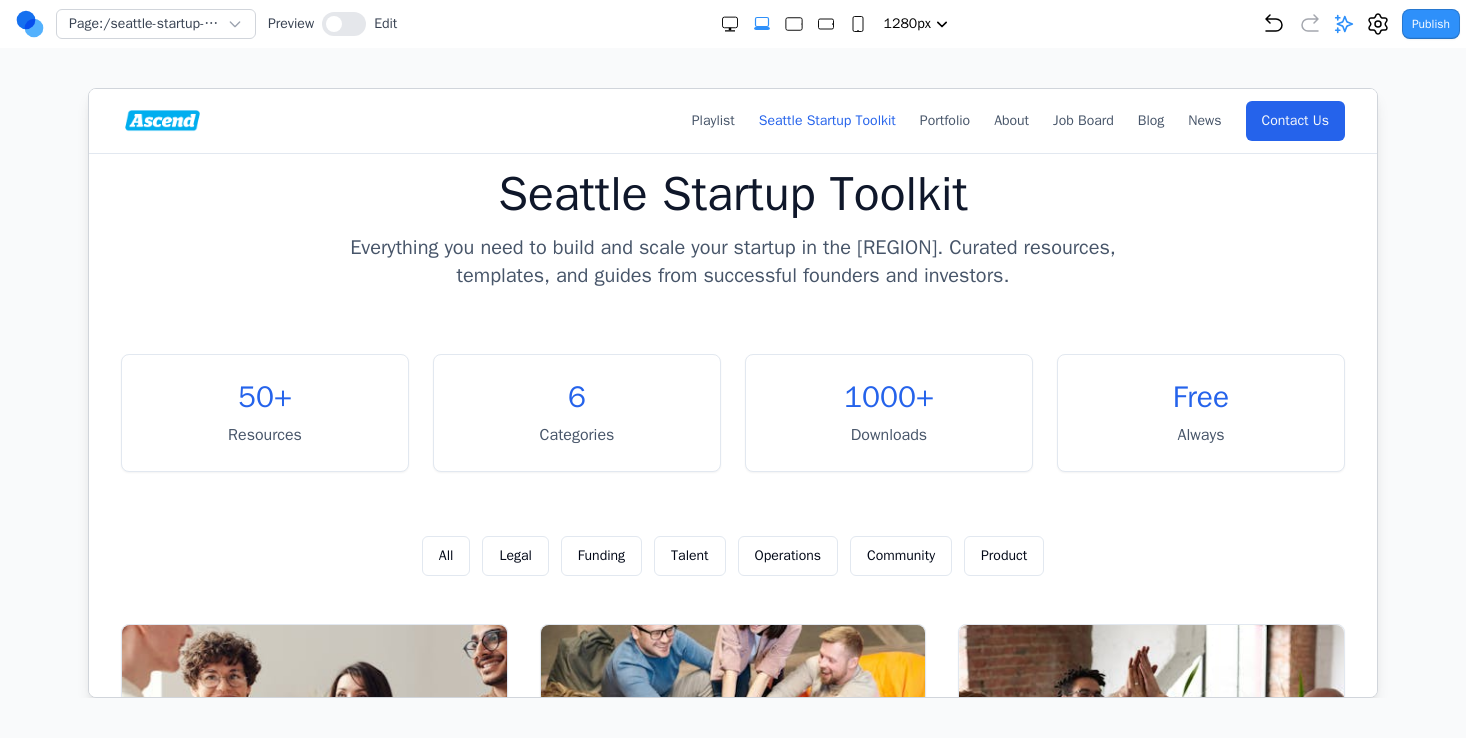 scroll, scrollTop: 36, scrollLeft: 0, axis: vertical 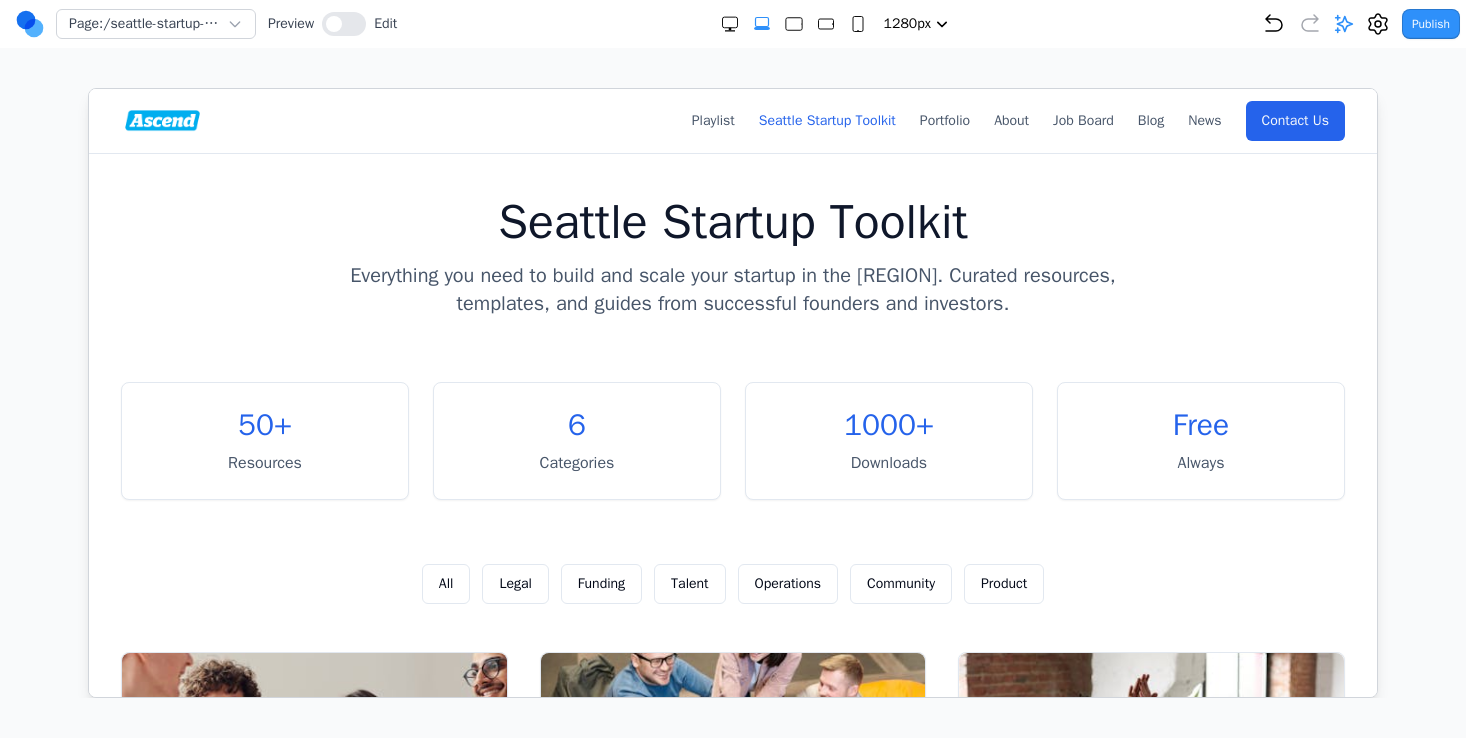 click 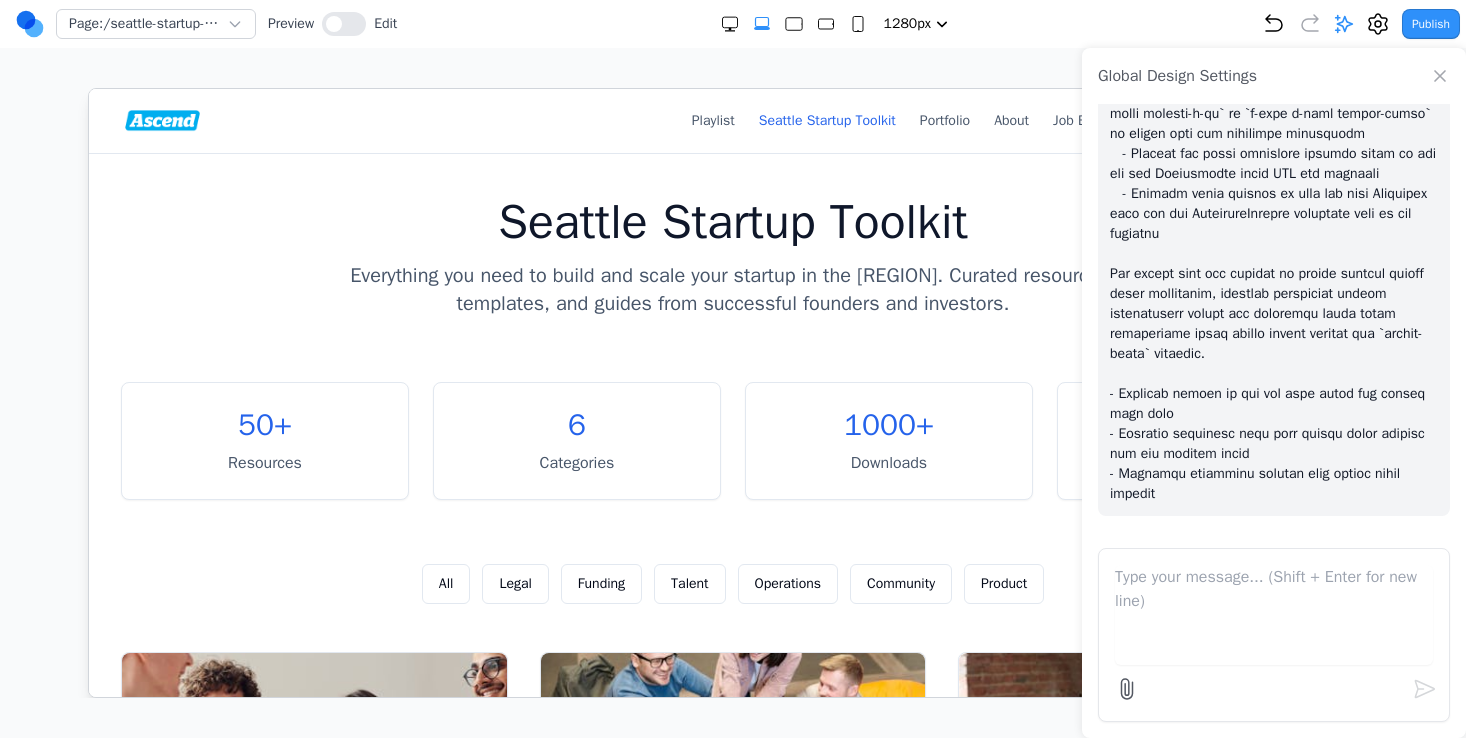 click 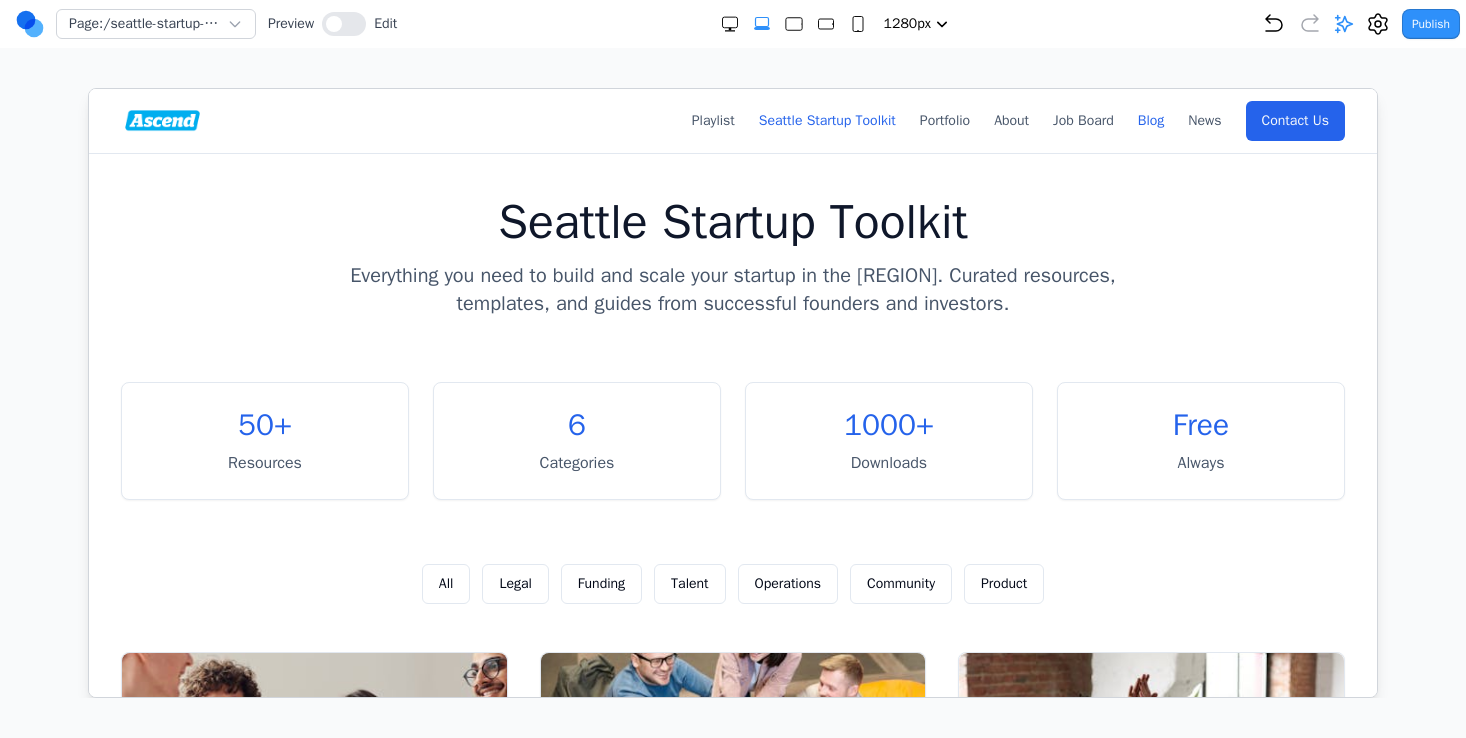 click on "Blog" at bounding box center (1150, 120) 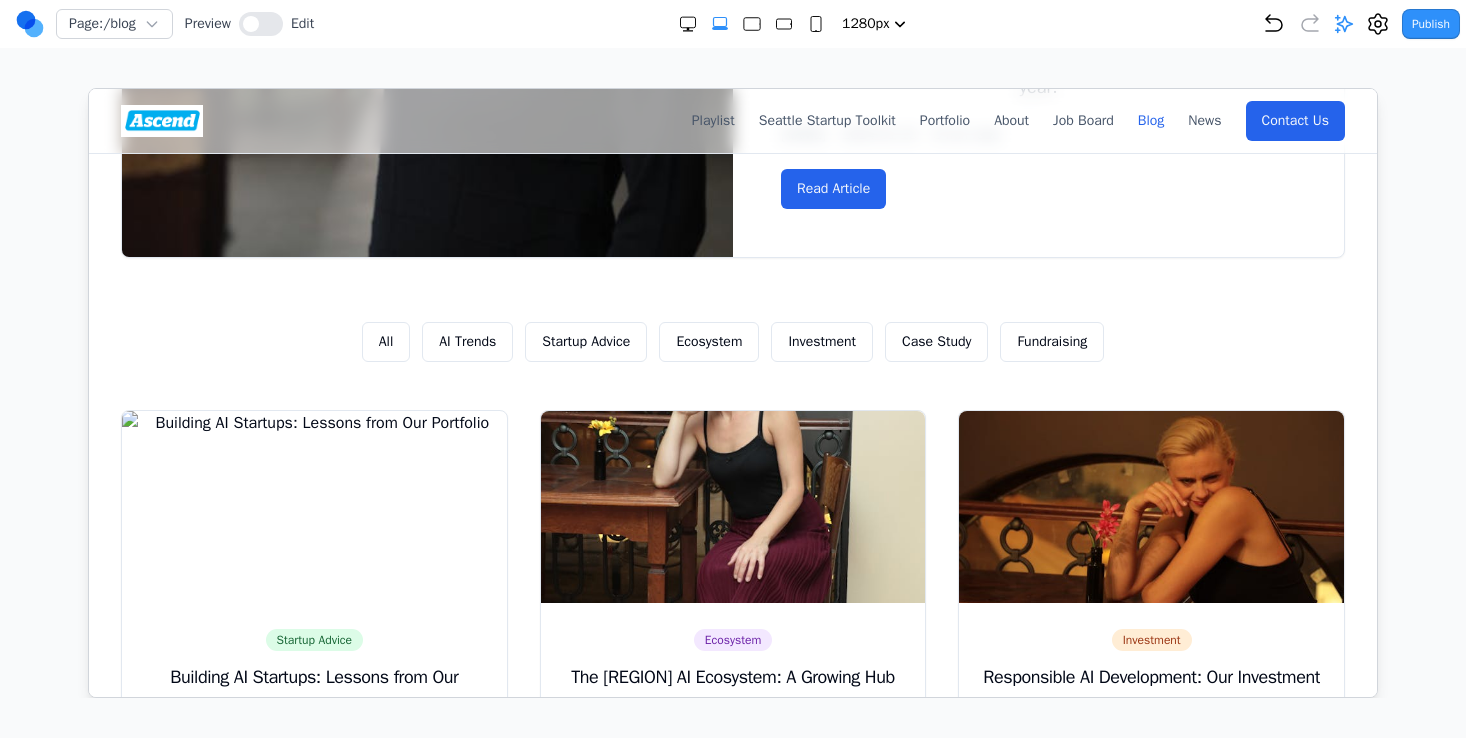 scroll, scrollTop: 577, scrollLeft: 0, axis: vertical 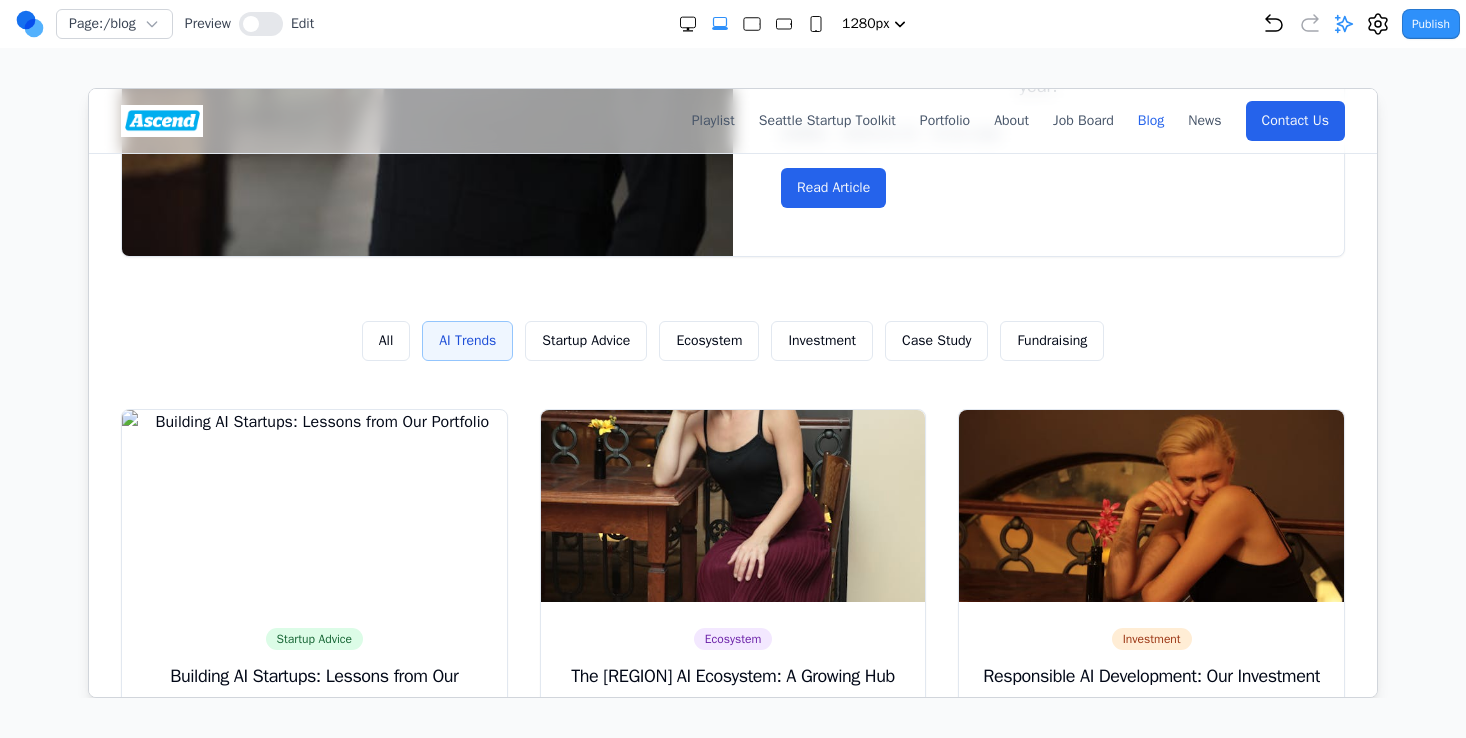 click on "AI Trends" at bounding box center [466, 340] 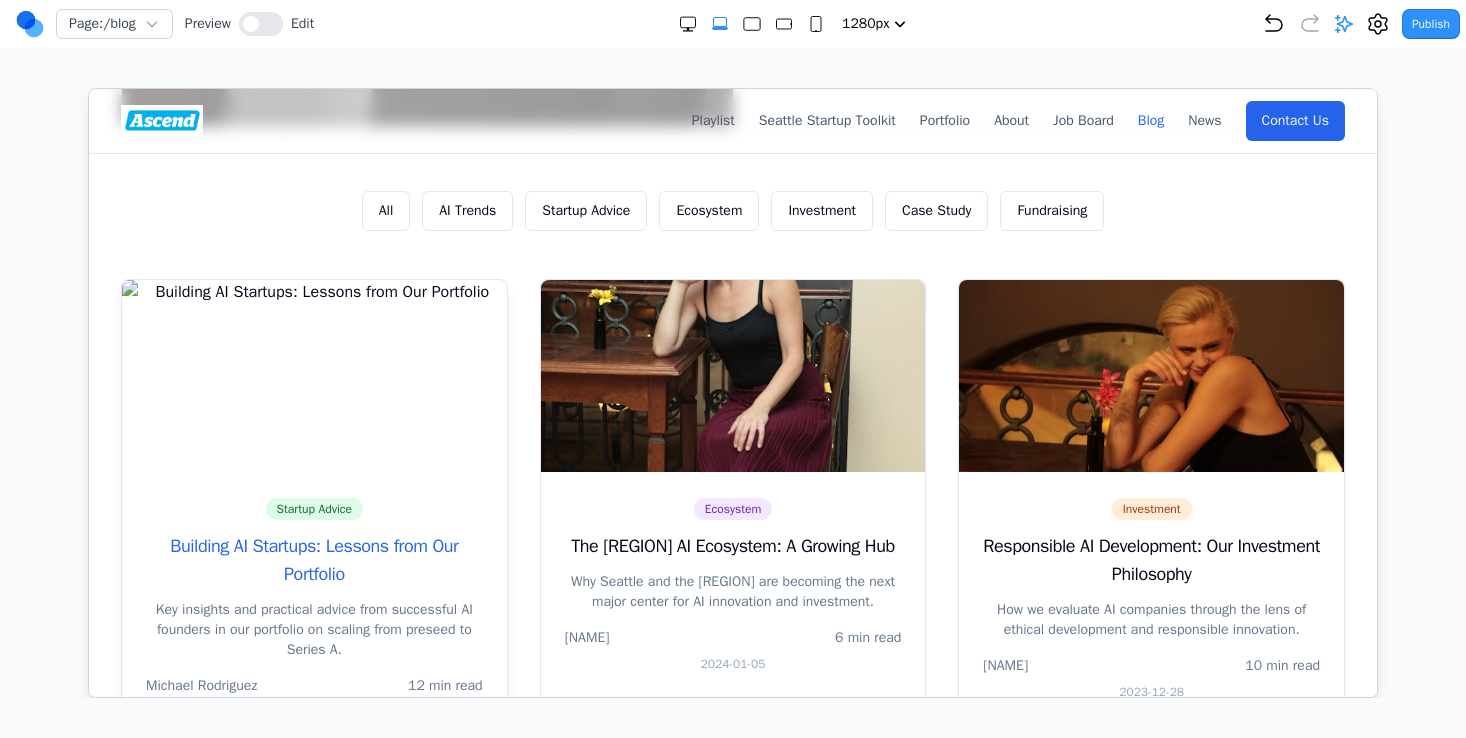 scroll, scrollTop: 685, scrollLeft: 0, axis: vertical 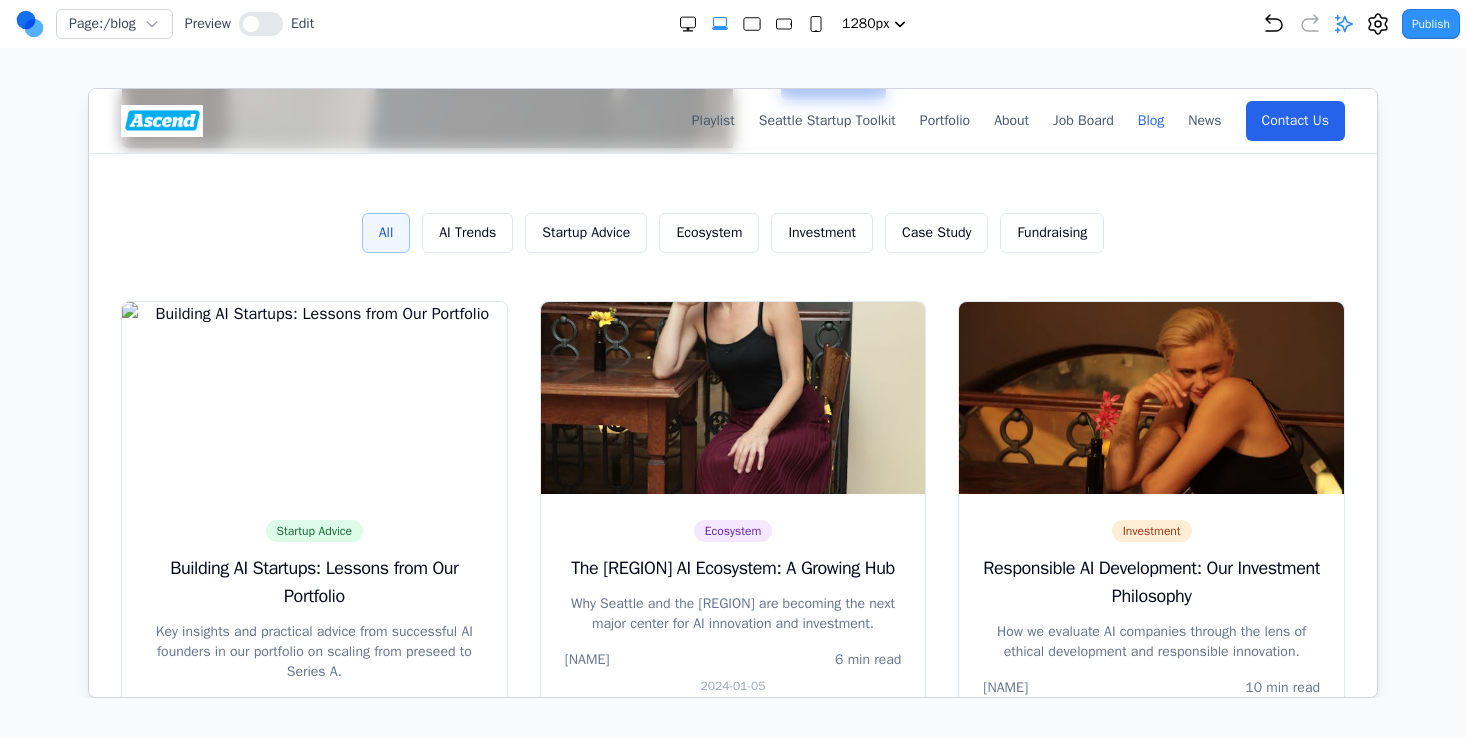 click on "All" at bounding box center [385, 232] 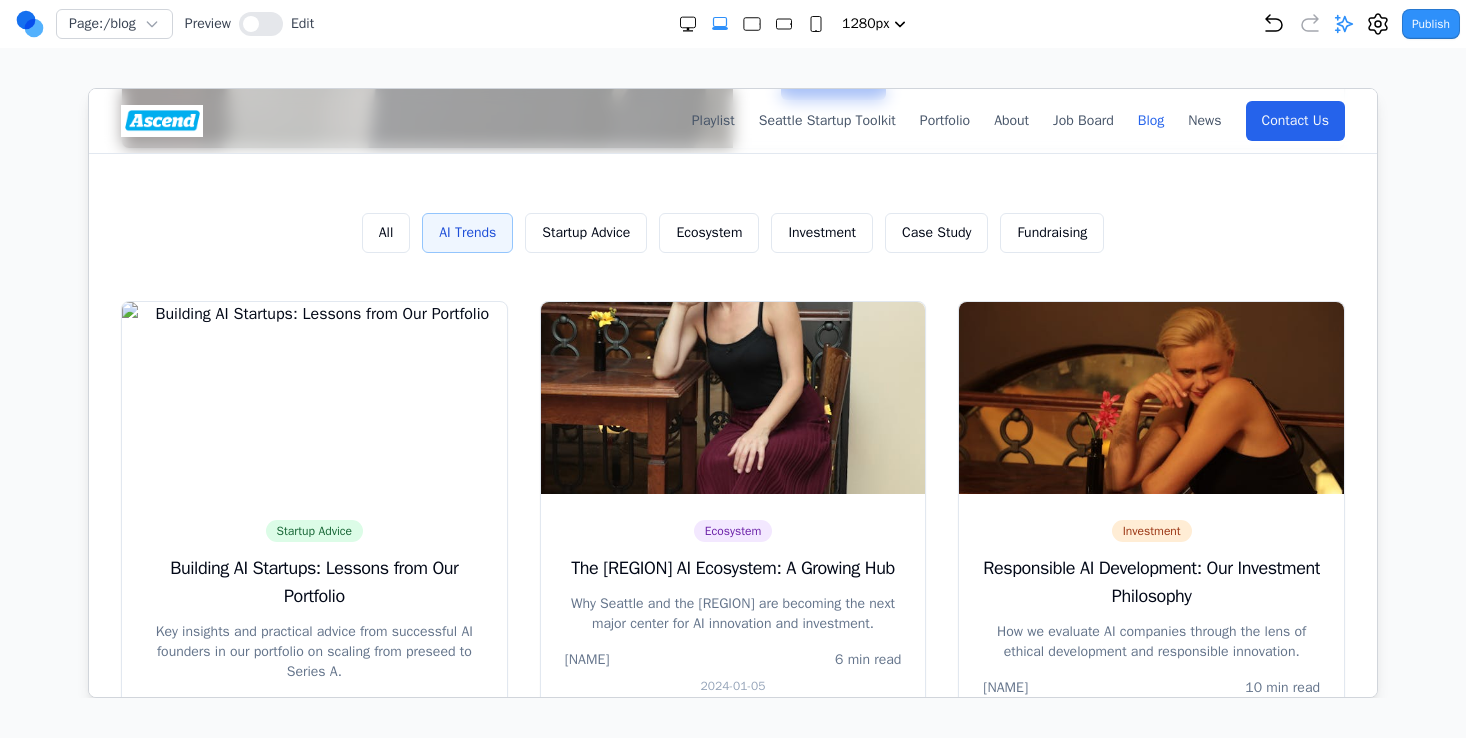 click on "AI Trends" at bounding box center (466, 232) 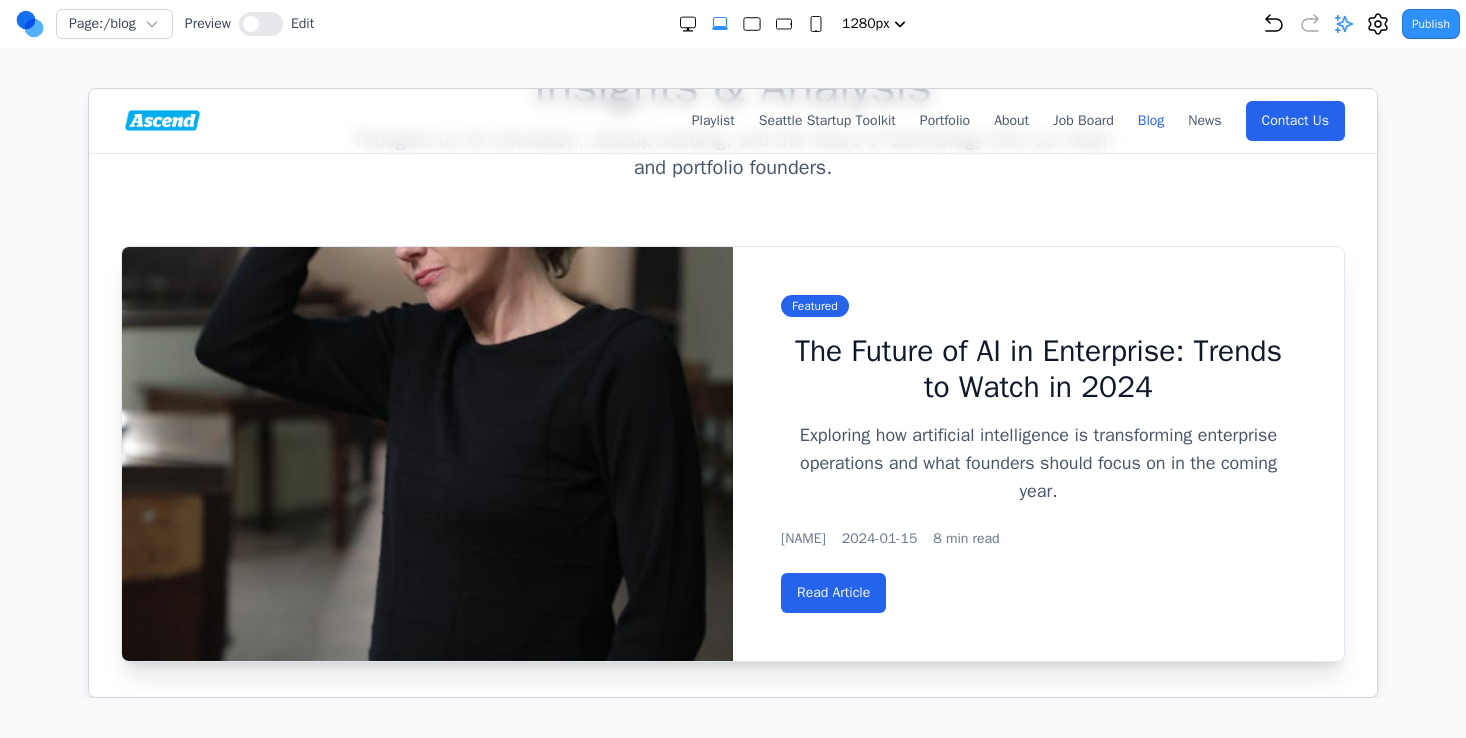 scroll, scrollTop: 94, scrollLeft: 0, axis: vertical 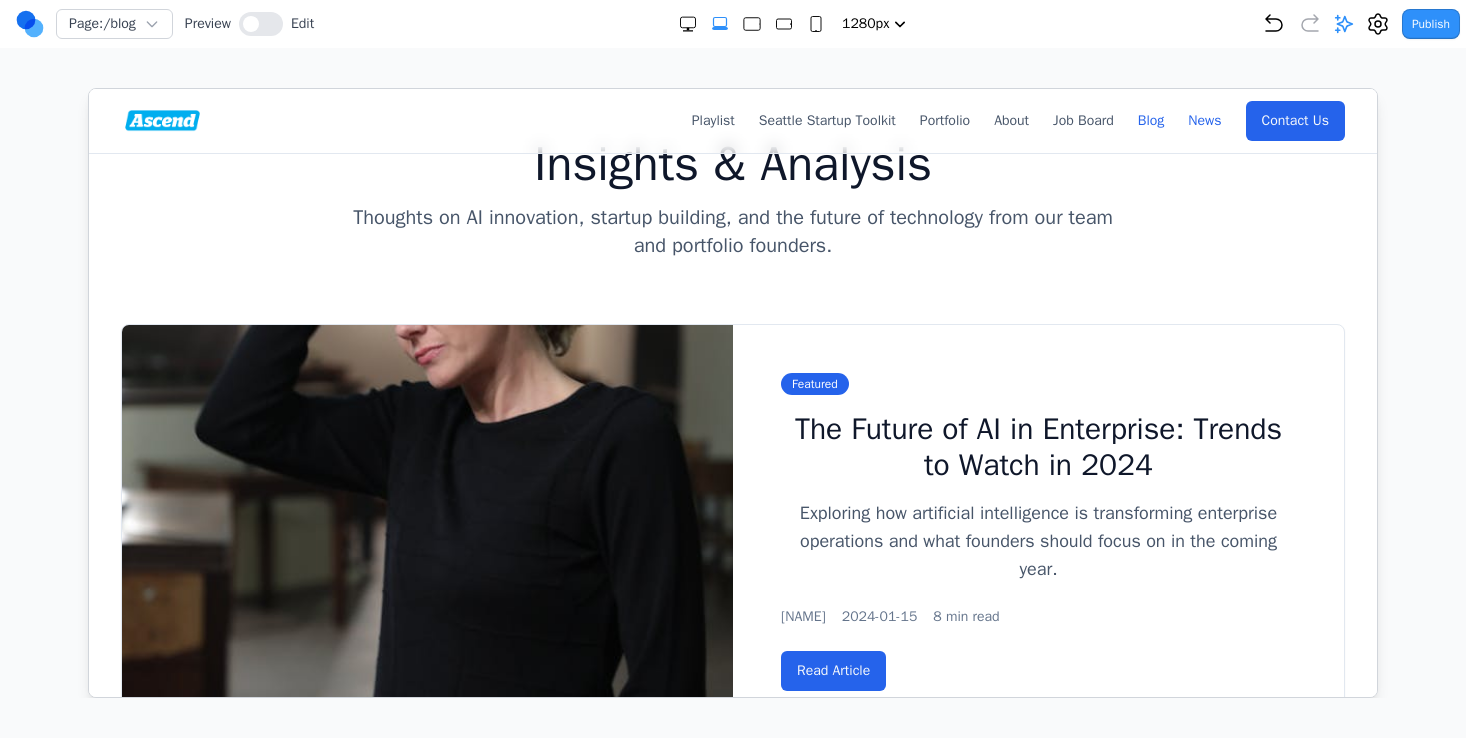 click on "News" at bounding box center (1203, 120) 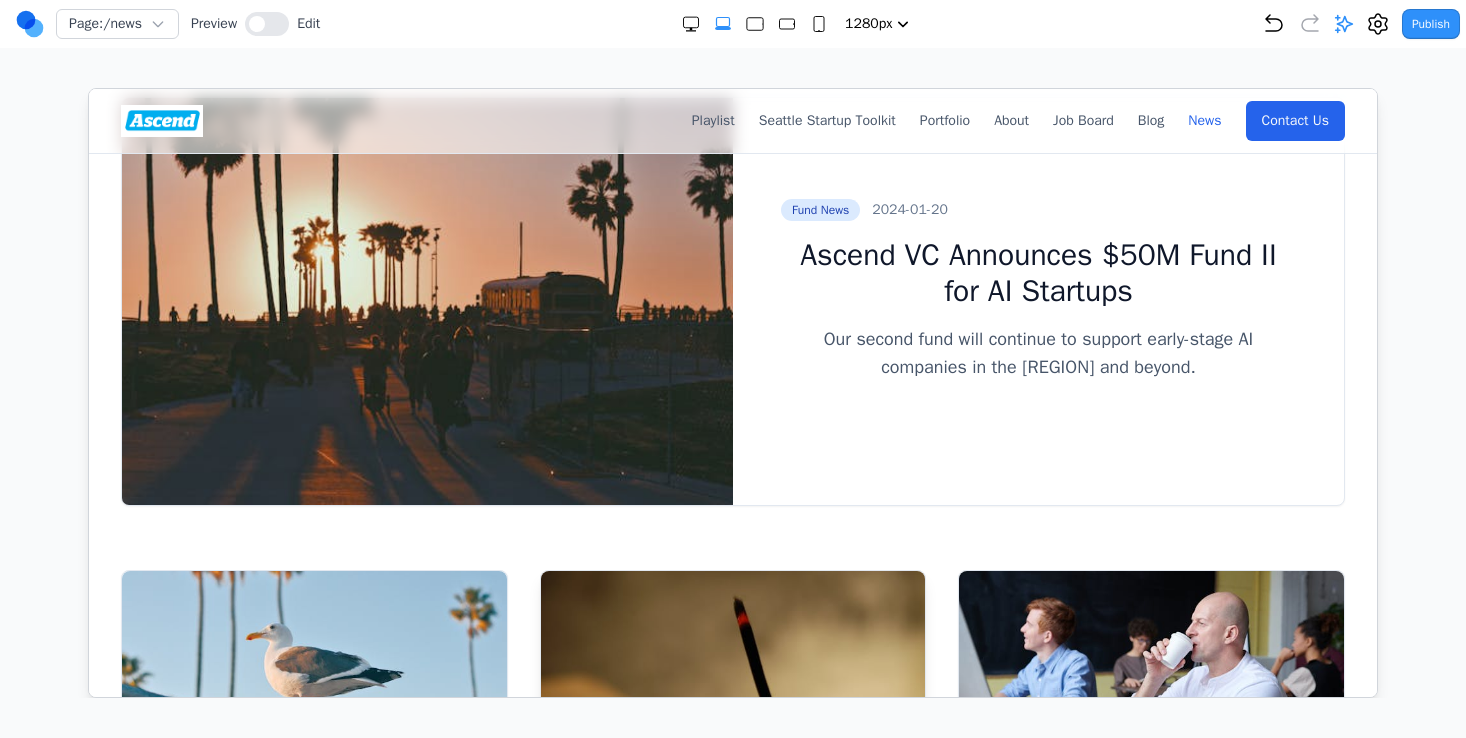 scroll, scrollTop: 298, scrollLeft: 0, axis: vertical 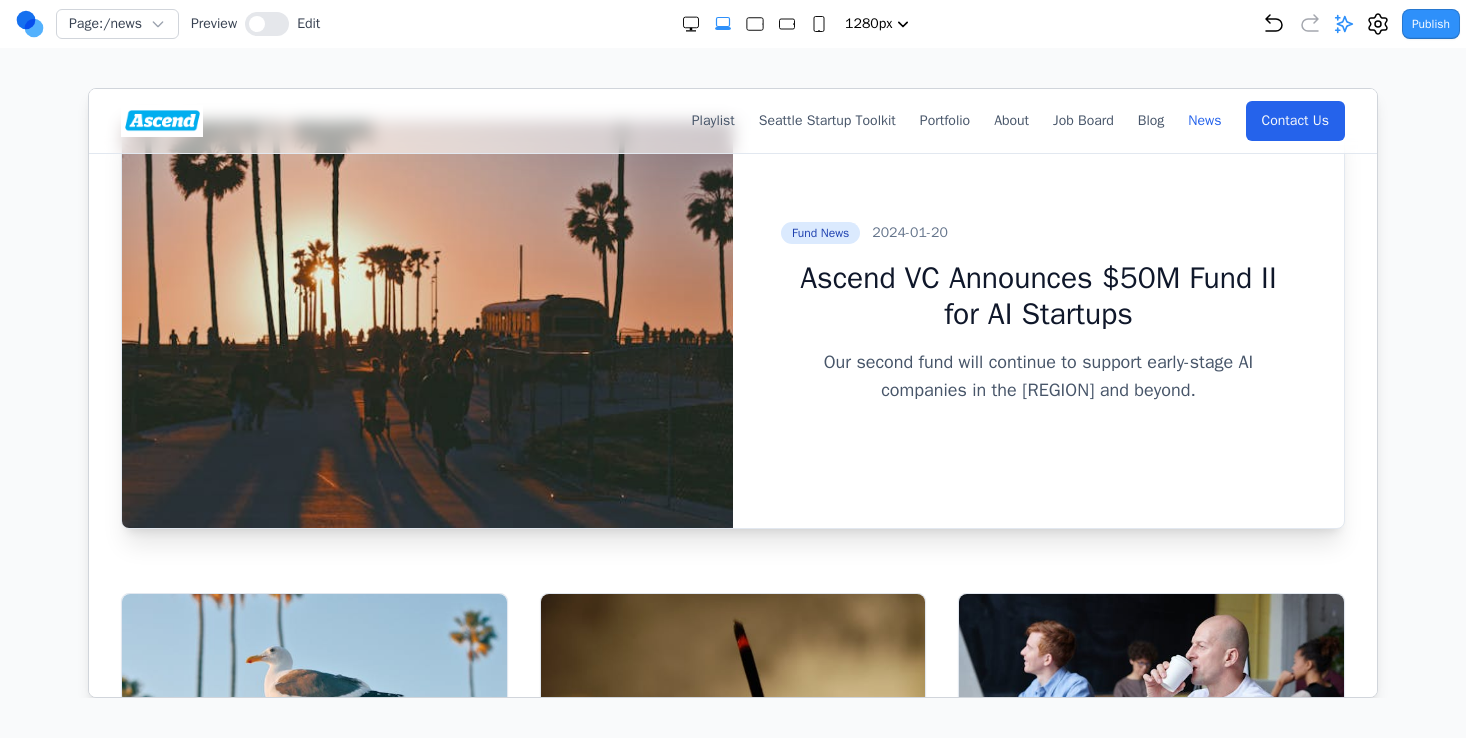 click on "Ascend VC Announces $50M Fund II for AI Startups" at bounding box center [1037, 295] 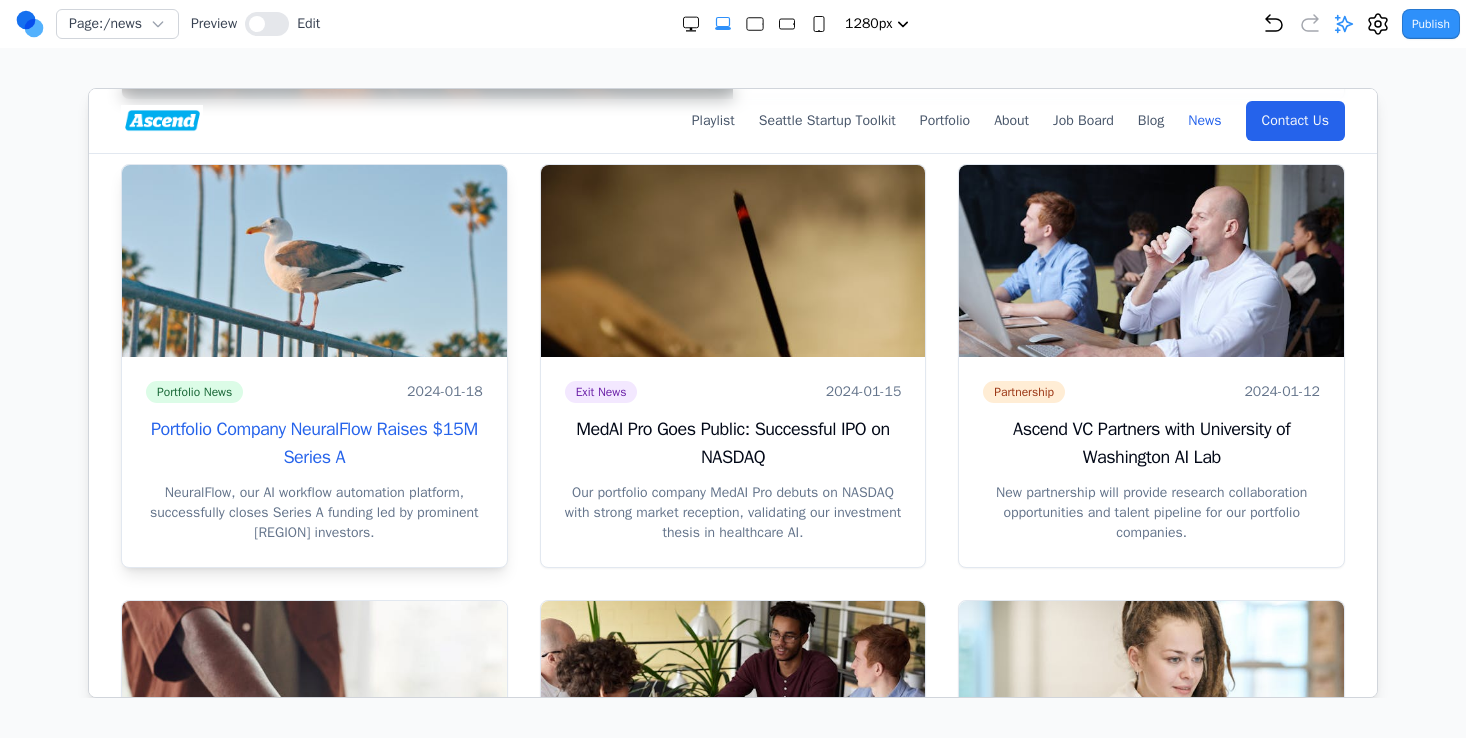 scroll, scrollTop: 754, scrollLeft: 0, axis: vertical 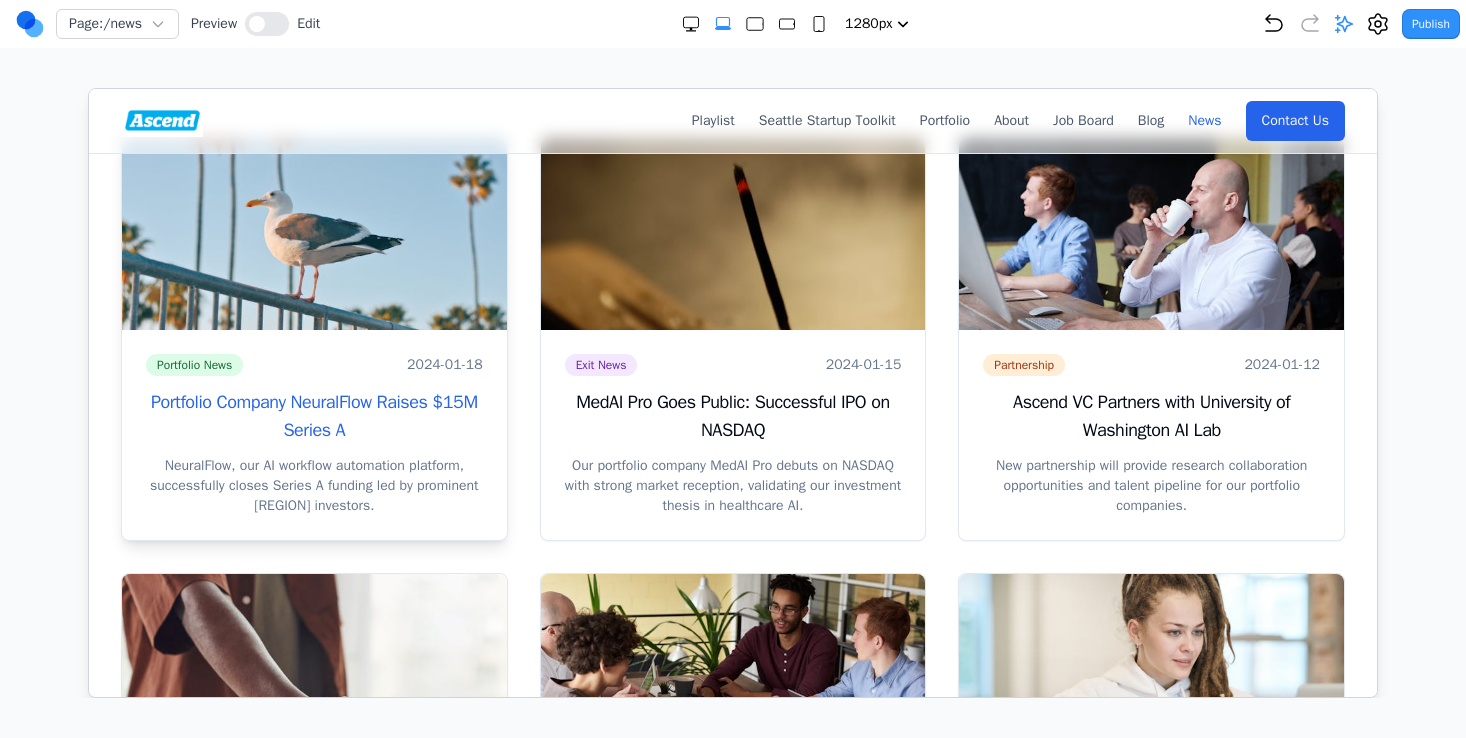 click on "Portfolio Company NeuralFlow Raises $15M Series A" at bounding box center [313, 415] 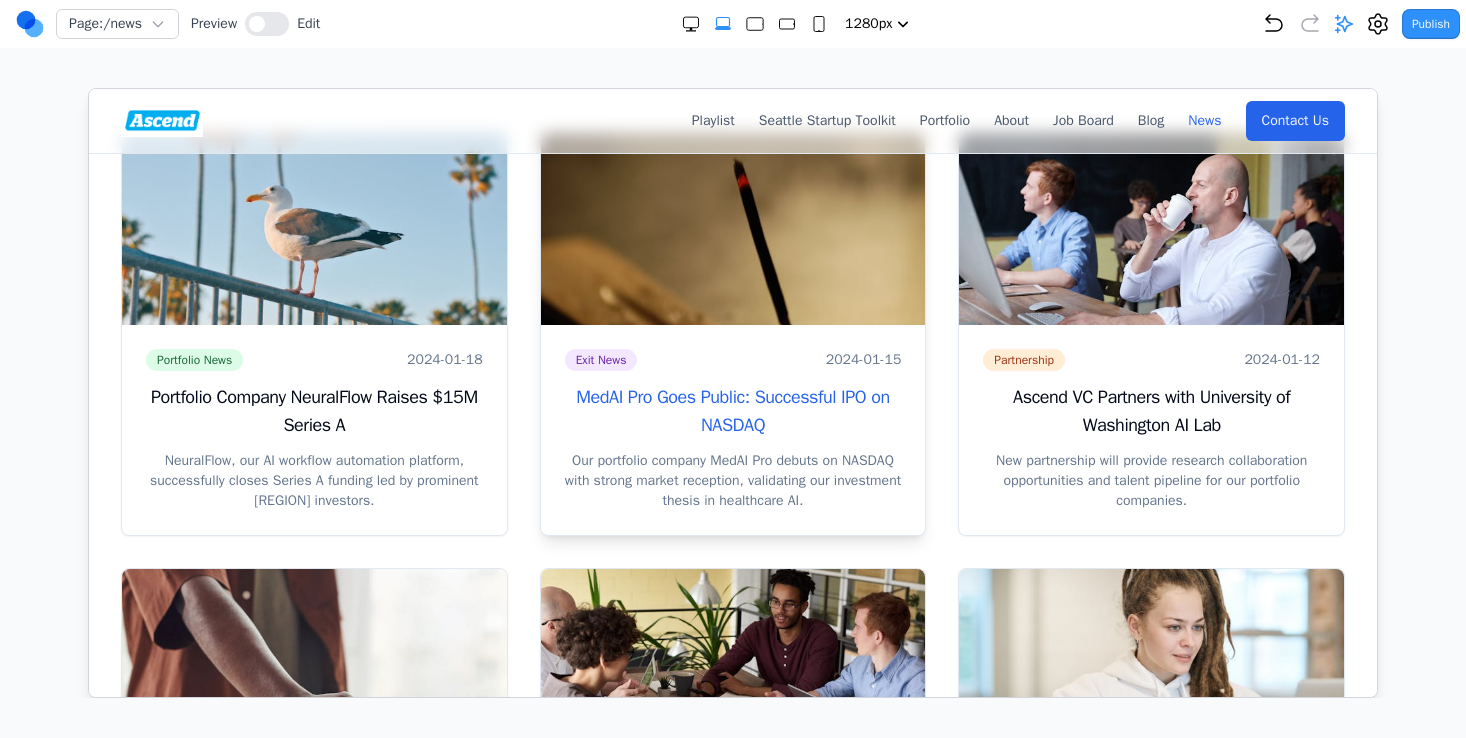 scroll, scrollTop: 0, scrollLeft: 0, axis: both 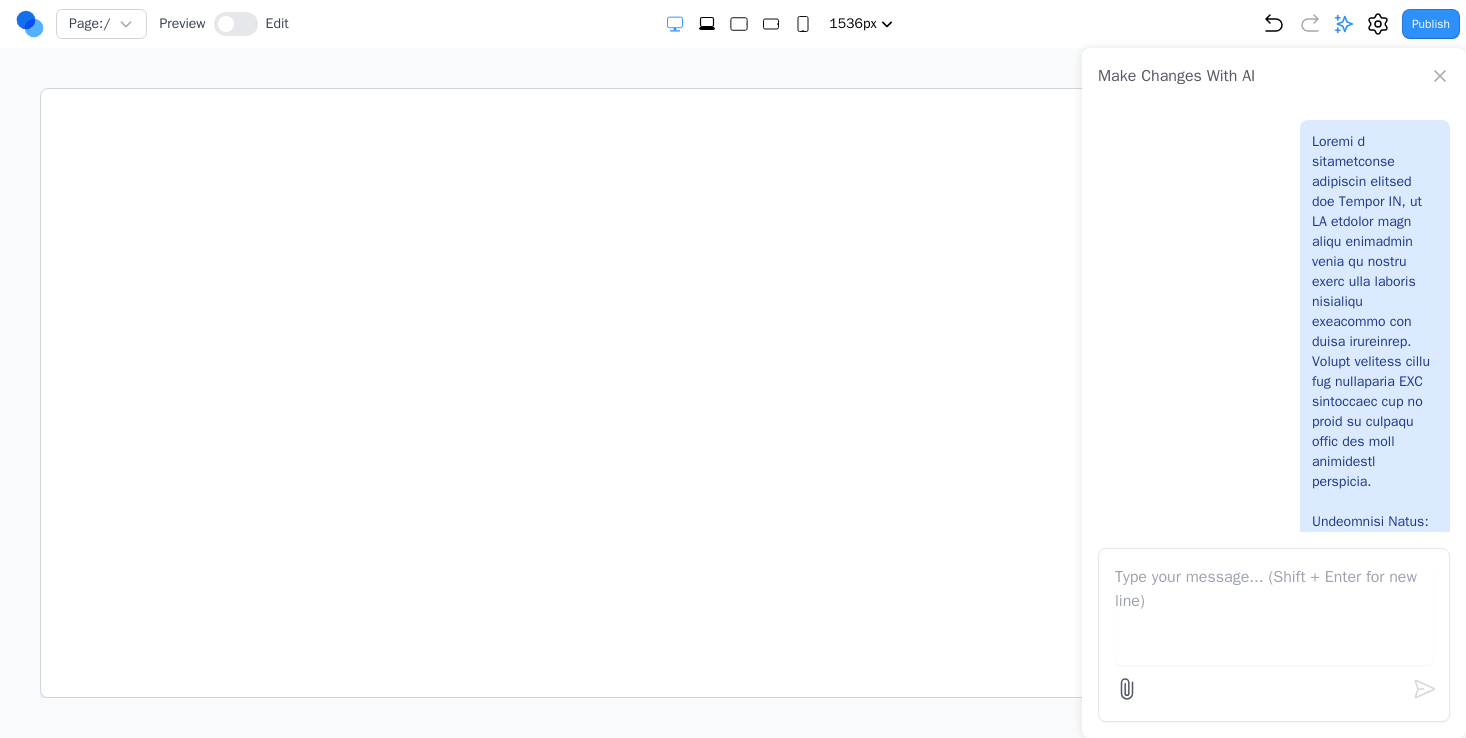 select on "2xl" 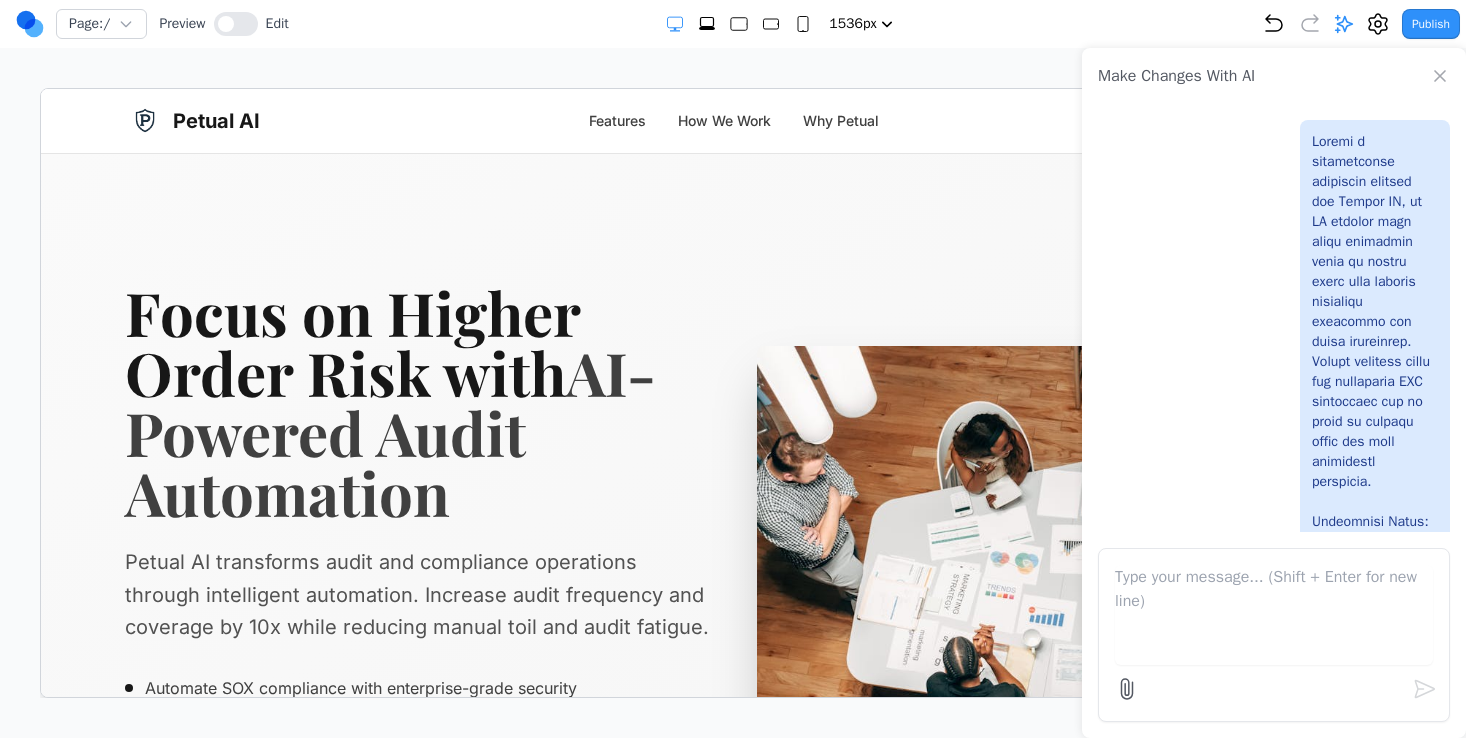 scroll, scrollTop: 0, scrollLeft: 0, axis: both 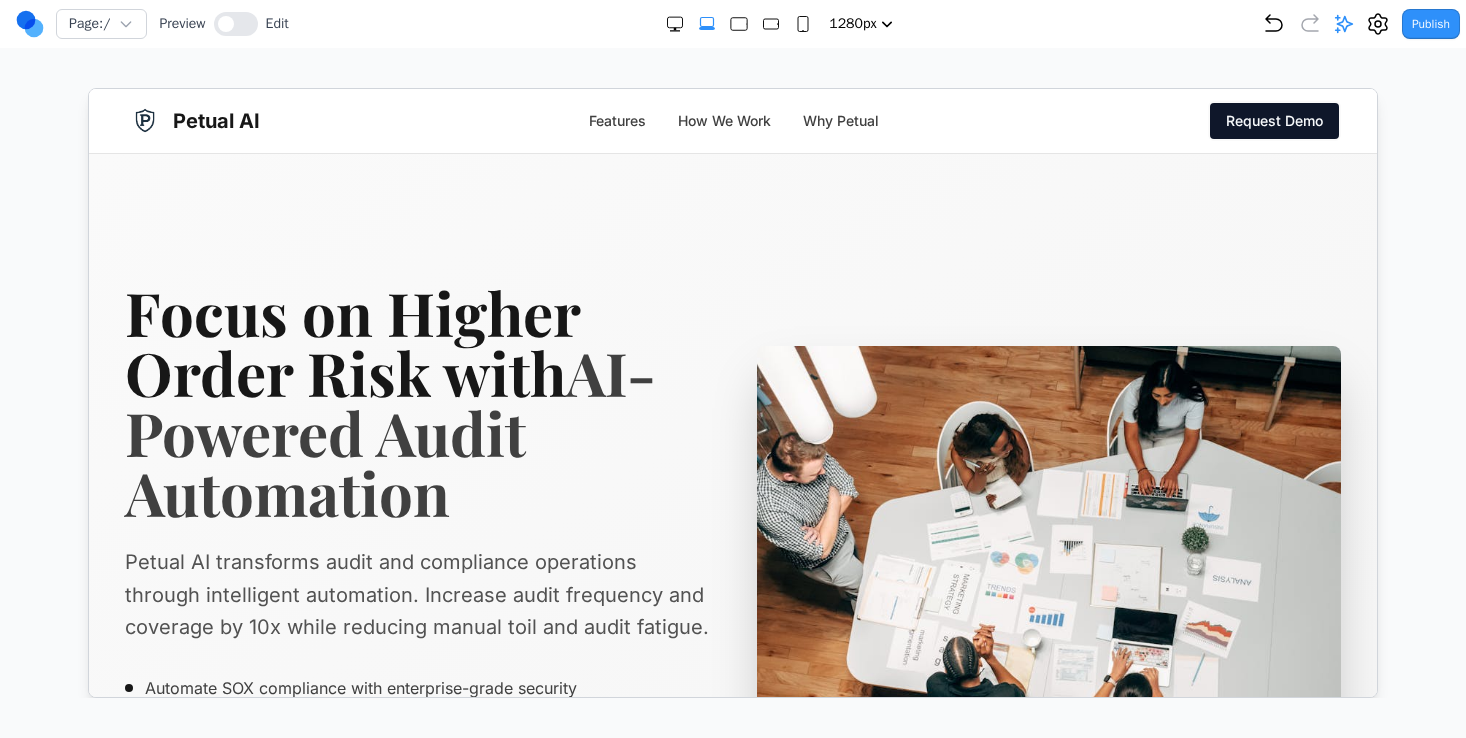 click 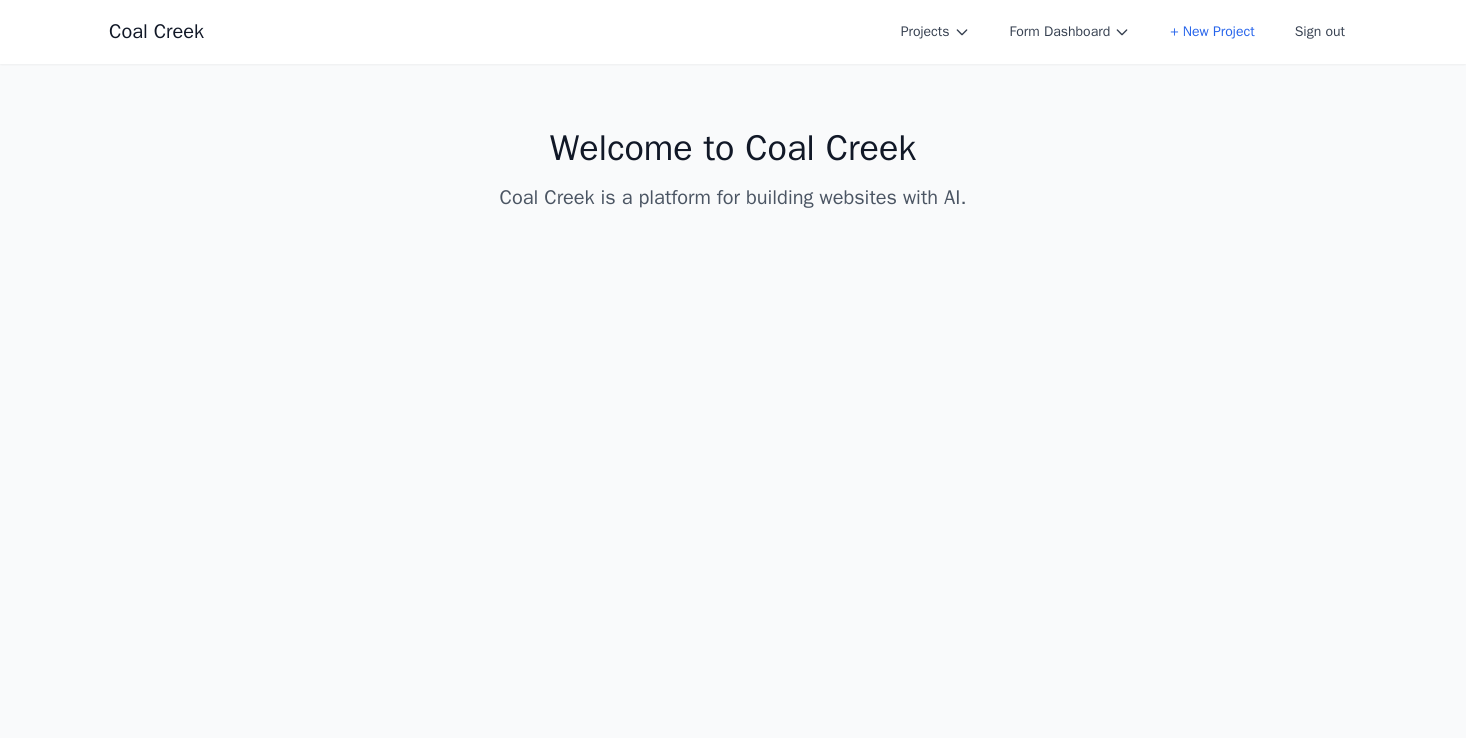 scroll, scrollTop: 0, scrollLeft: 0, axis: both 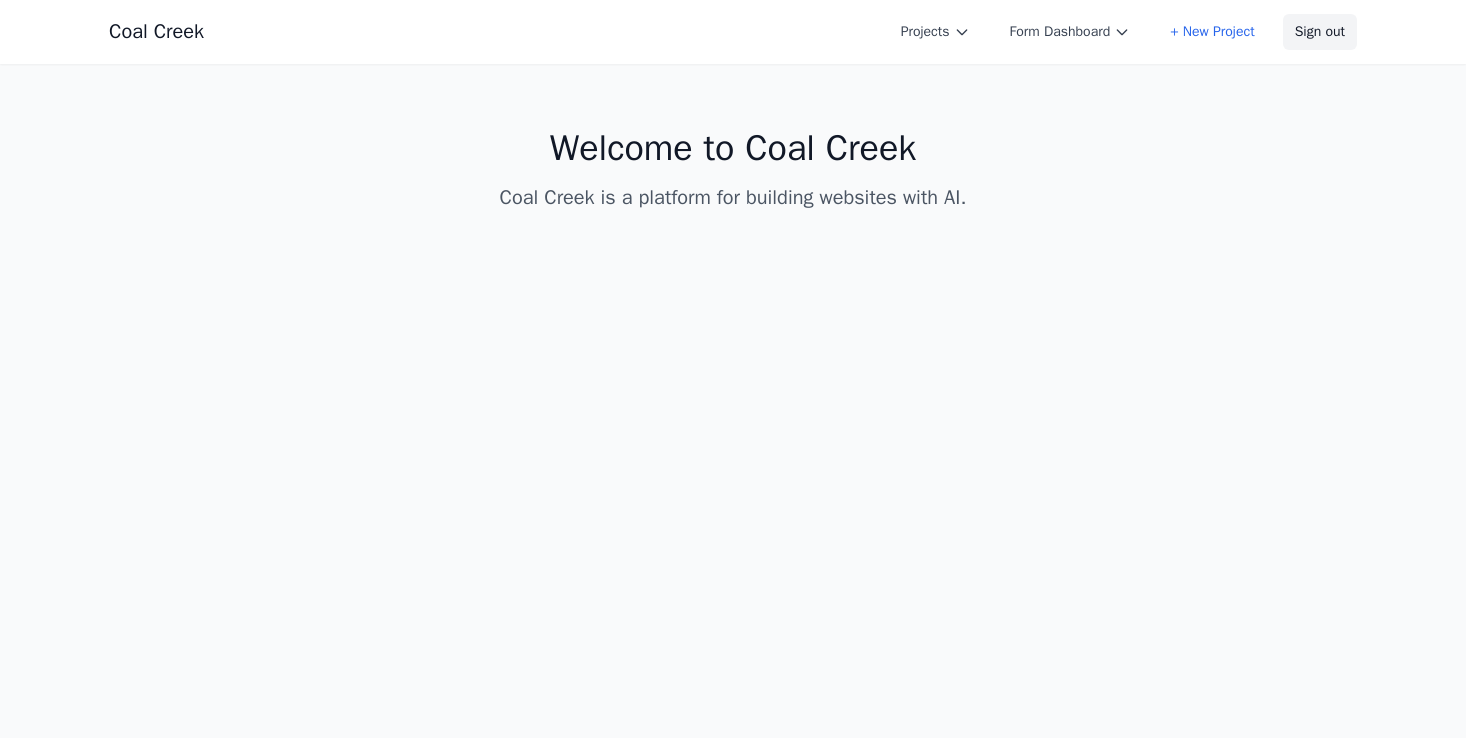click on "Sign out" at bounding box center [1320, 32] 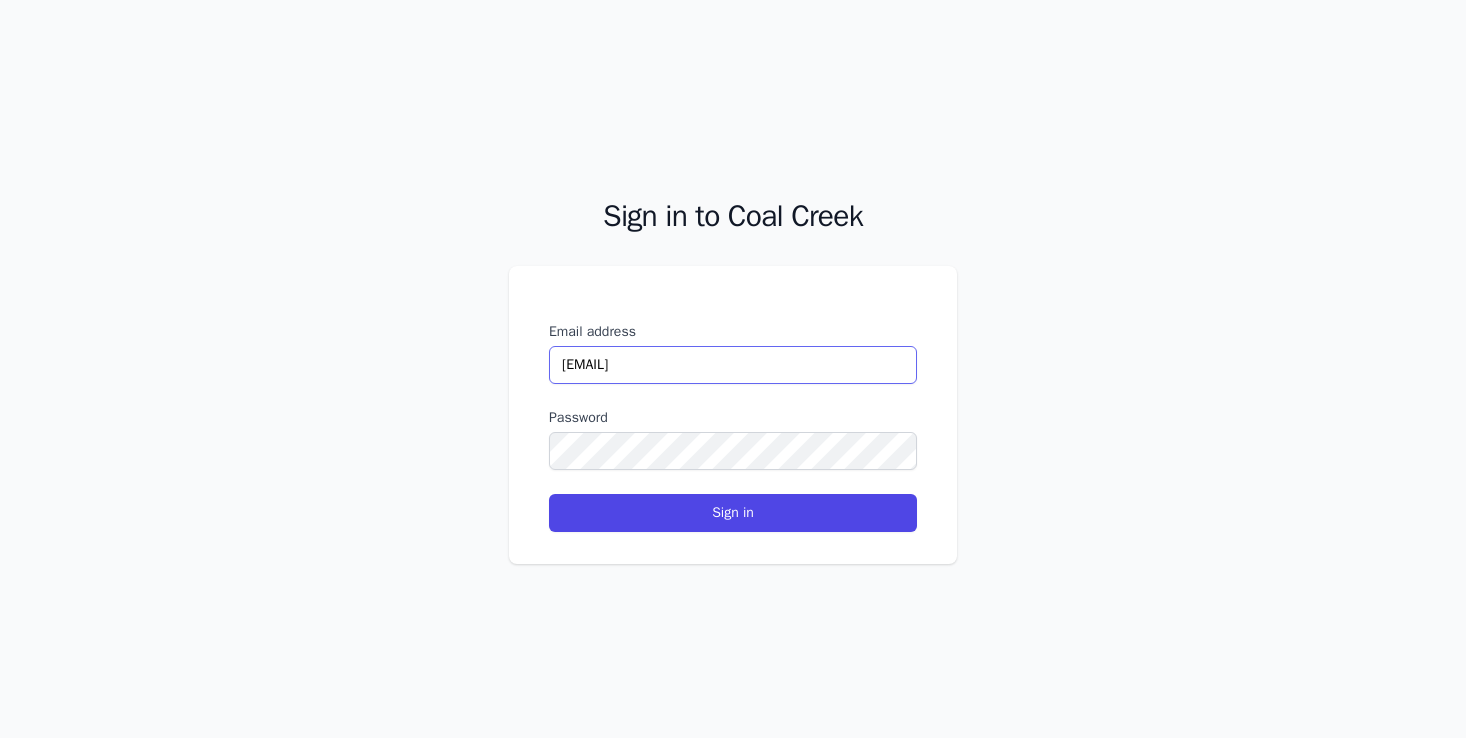 click on "[EMAIL]" at bounding box center [733, 365] 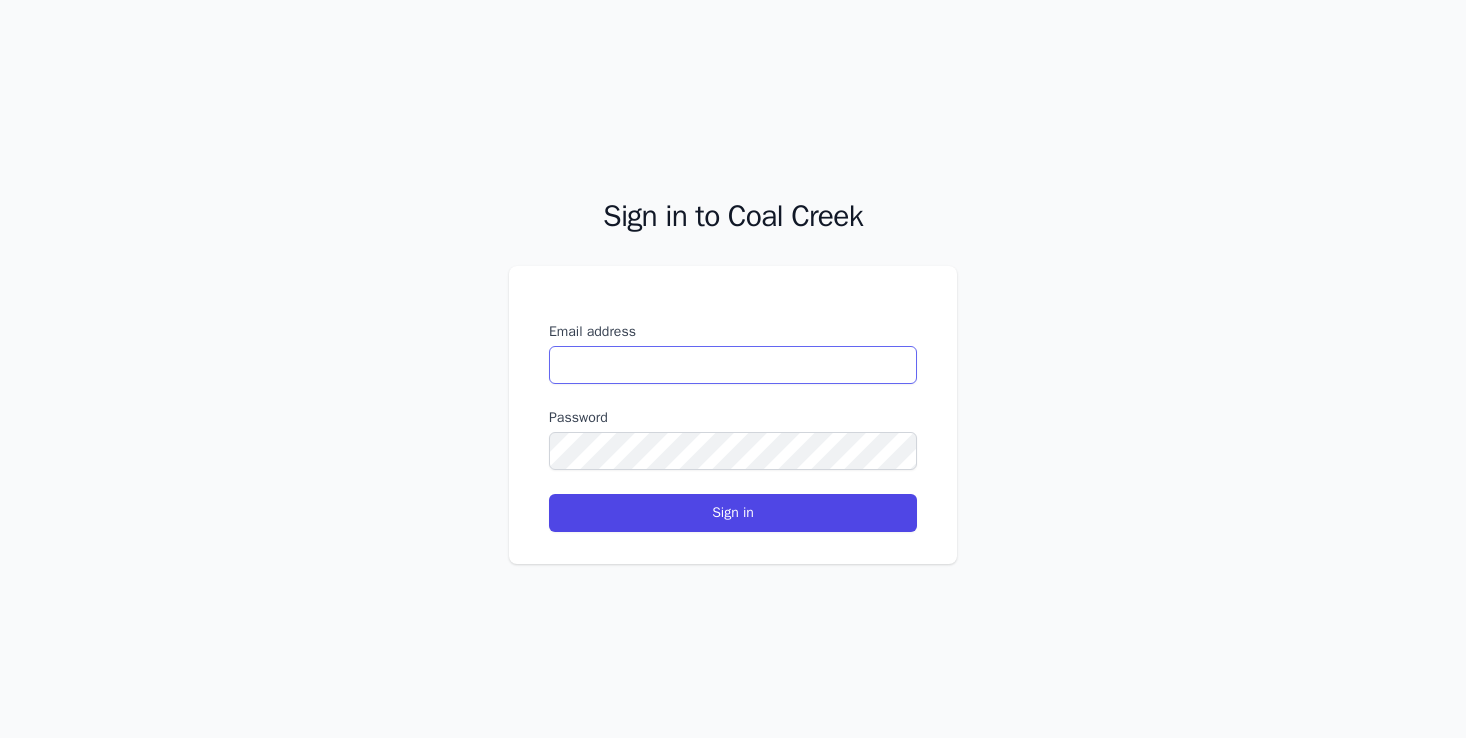 paste on "[EMAIL]" 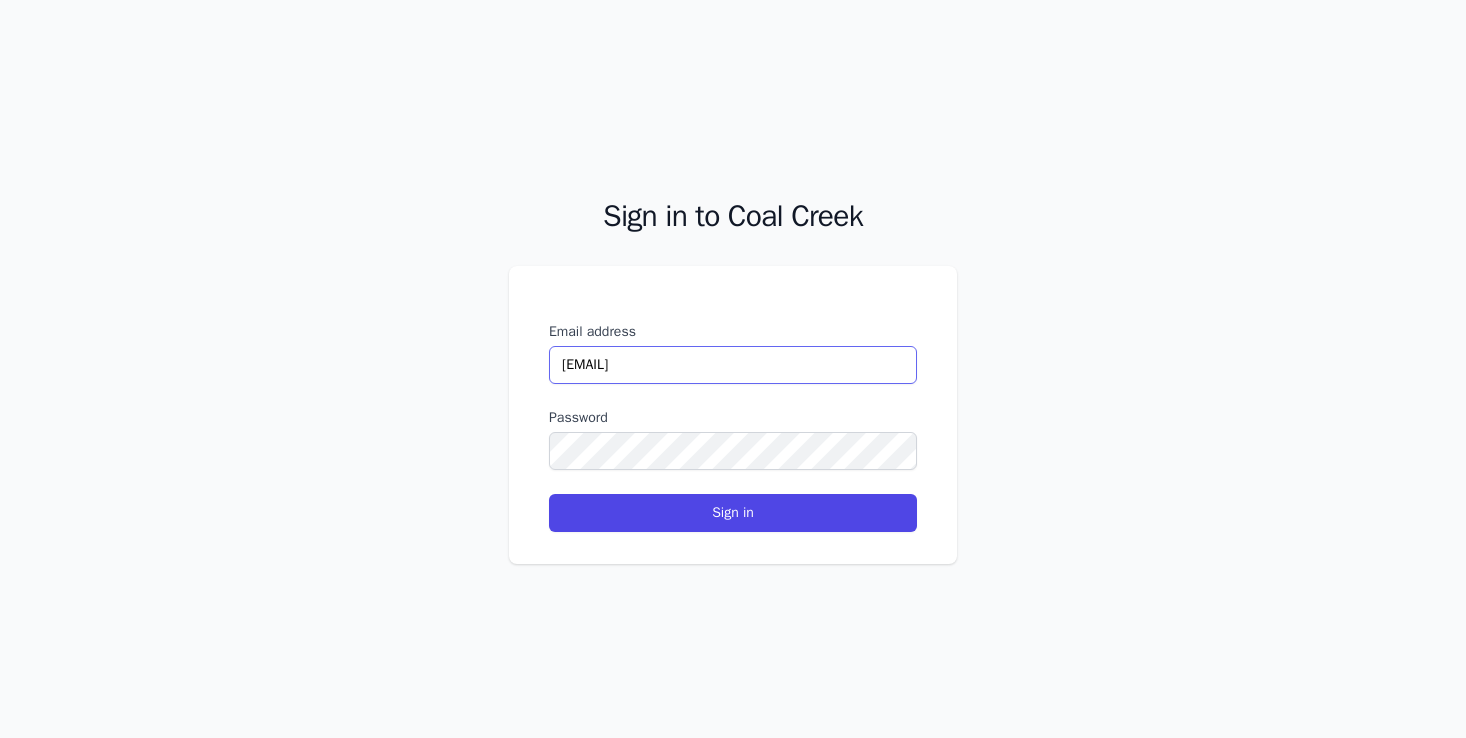 drag, startPoint x: 657, startPoint y: 365, endPoint x: 946, endPoint y: 398, distance: 290.878 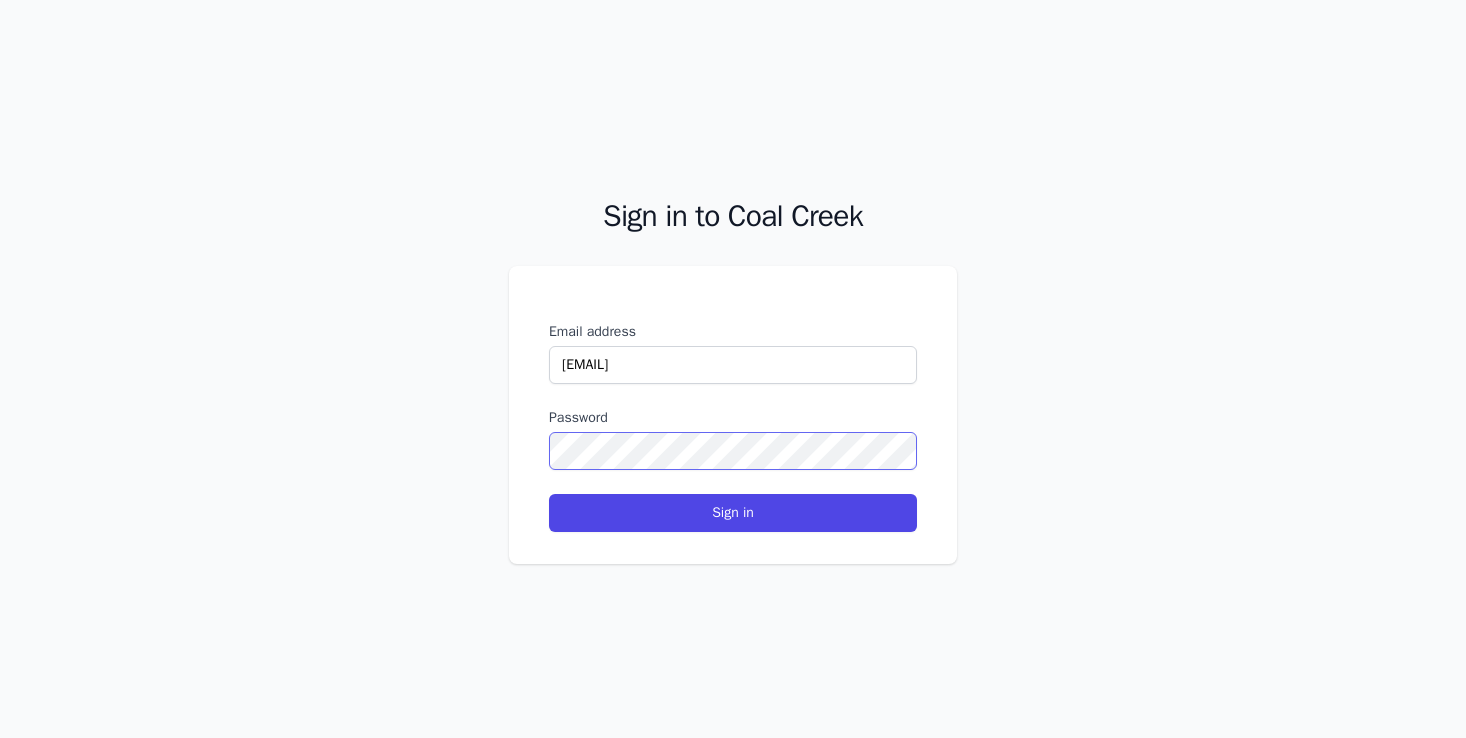click on "Sign in to Coal Creek Email address [EMAIL] Password Sign in" at bounding box center [733, 369] 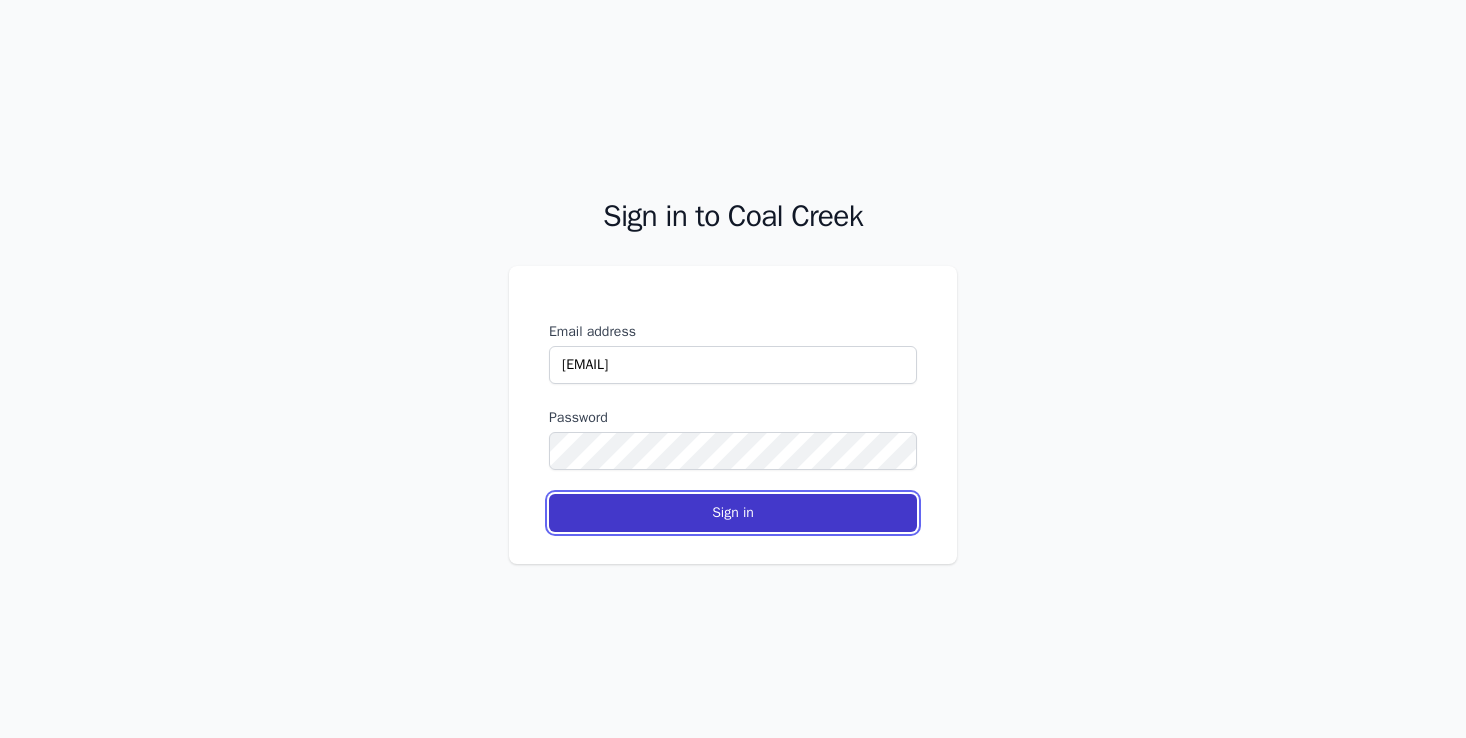 click on "Sign in" at bounding box center (733, 513) 